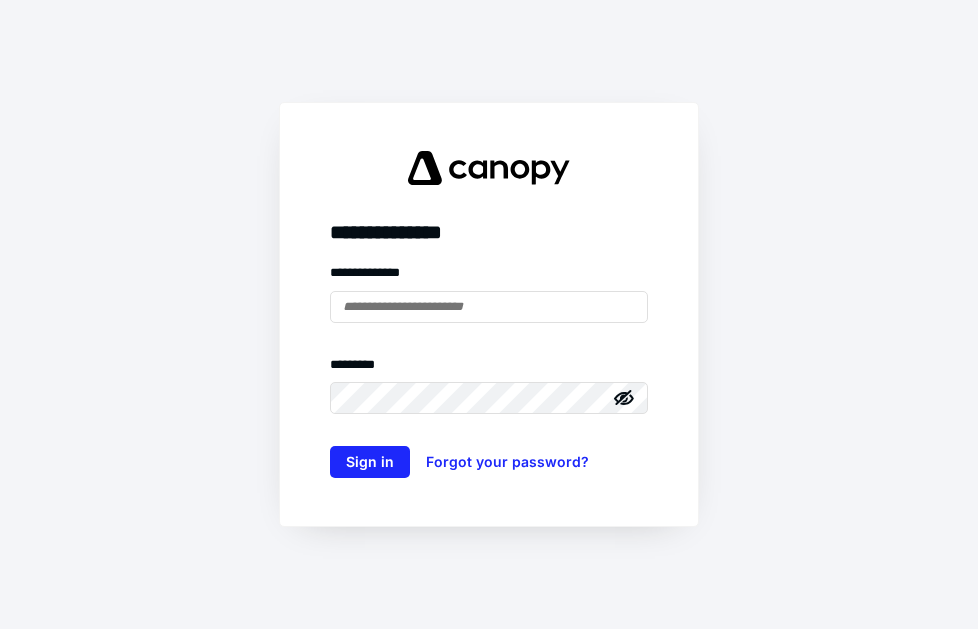 scroll, scrollTop: 0, scrollLeft: 0, axis: both 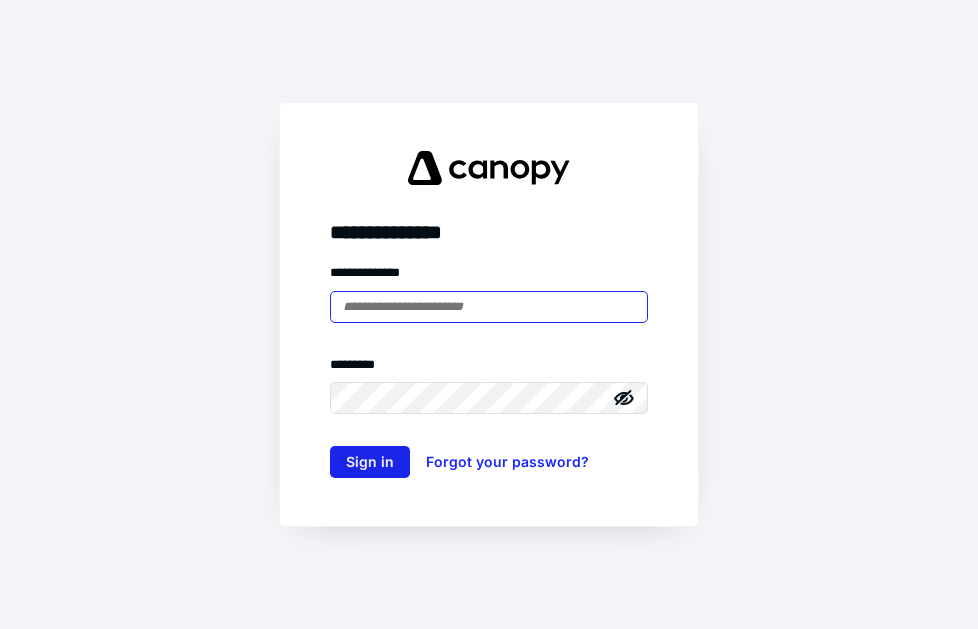 type on "**********" 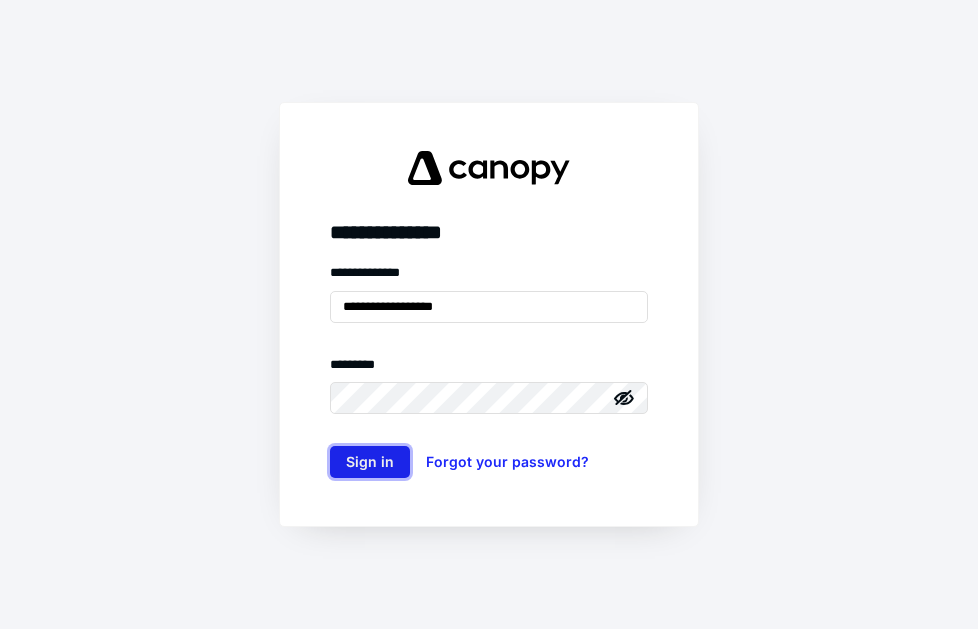 click on "Sign in" at bounding box center [370, 462] 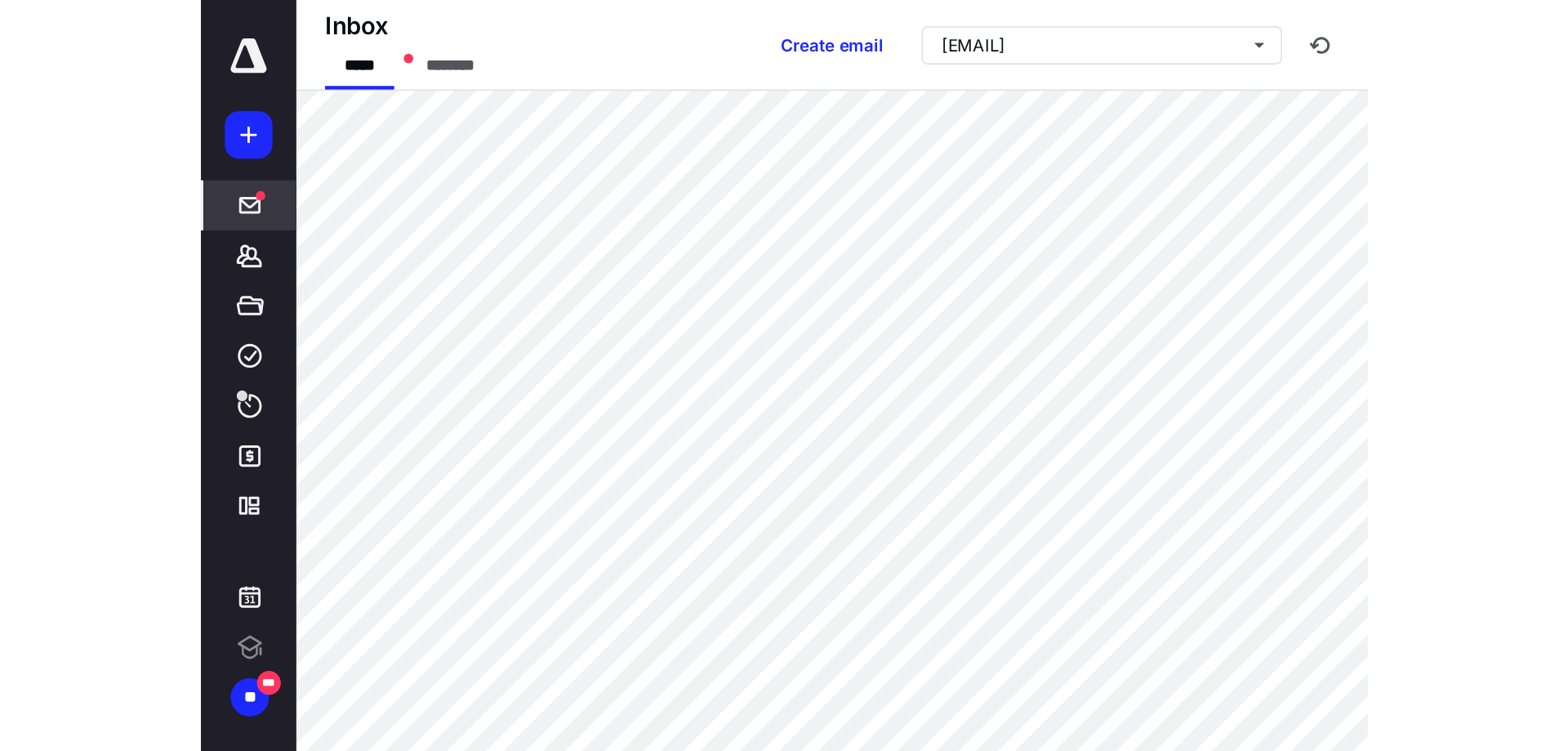 scroll, scrollTop: 0, scrollLeft: 0, axis: both 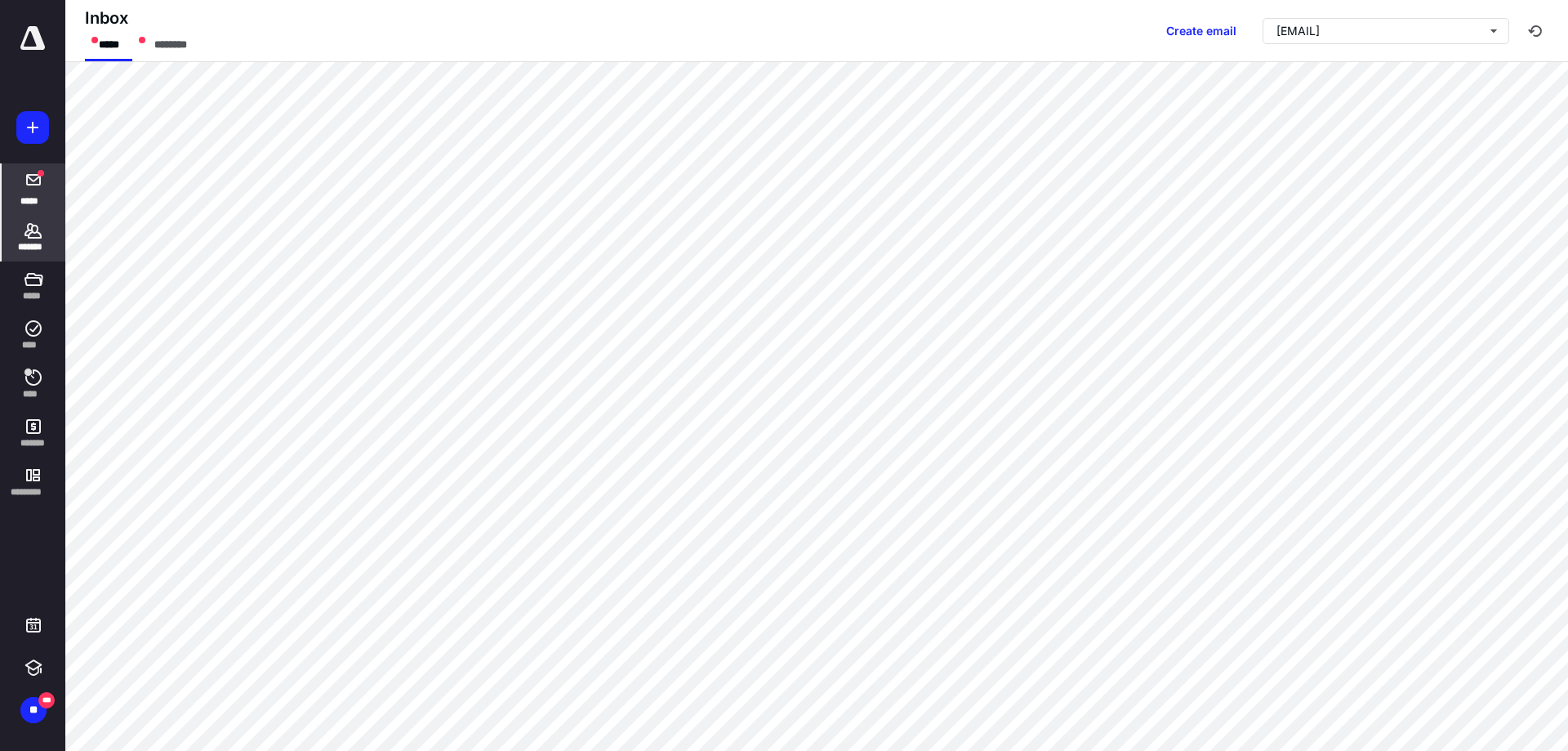 click on "*******" at bounding box center (33, 247) 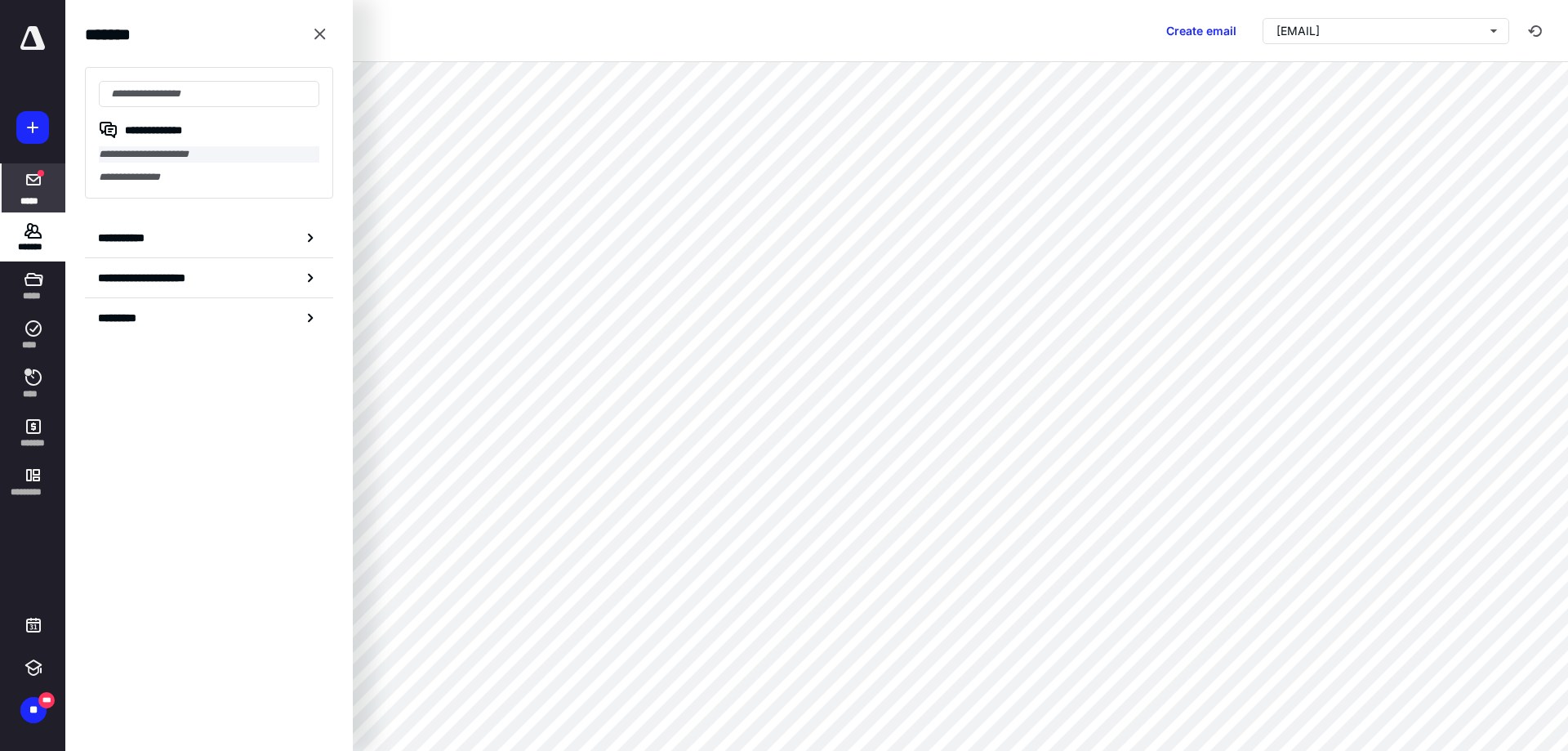 click on "**********" at bounding box center (209, 154) 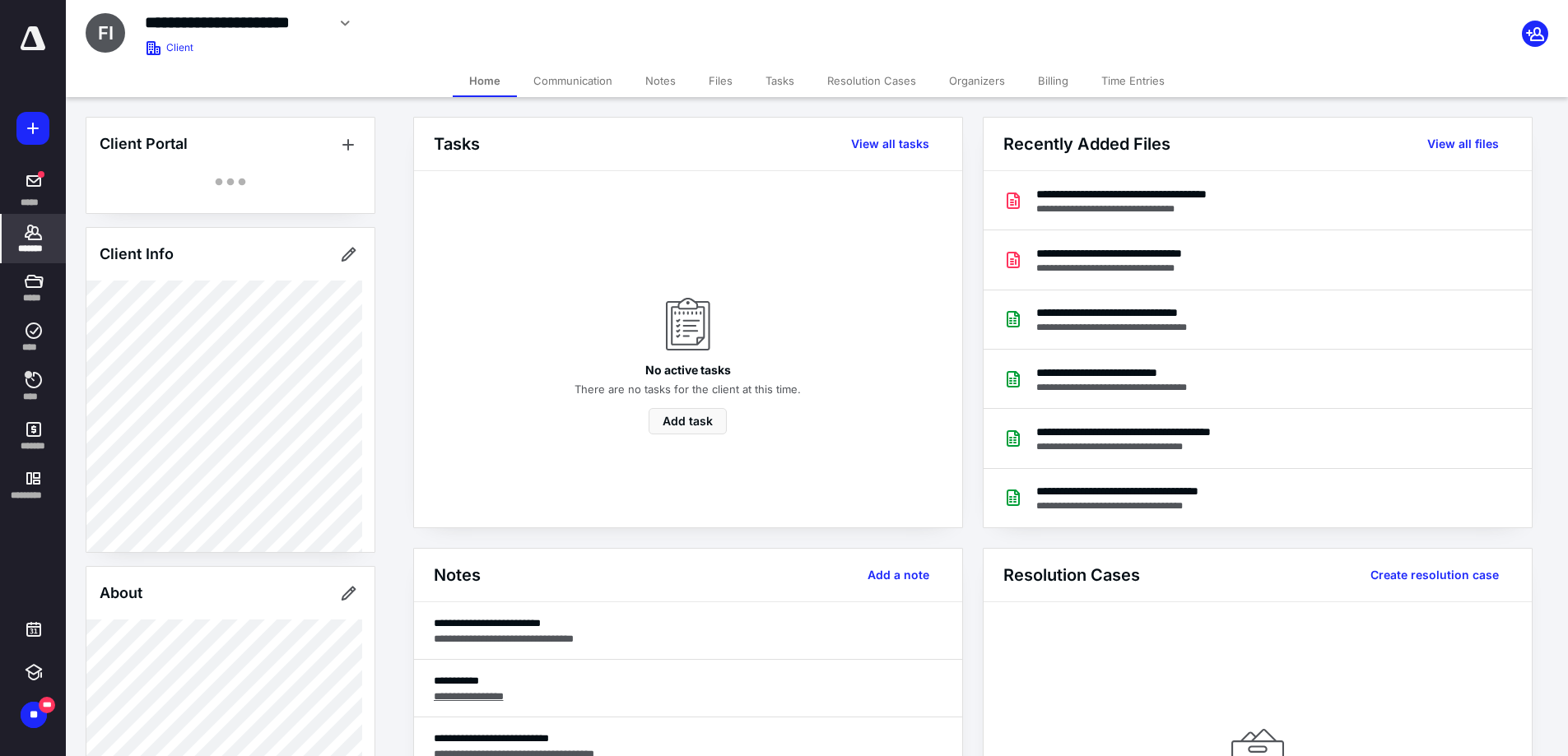 click on "Files" at bounding box center [720, 81] 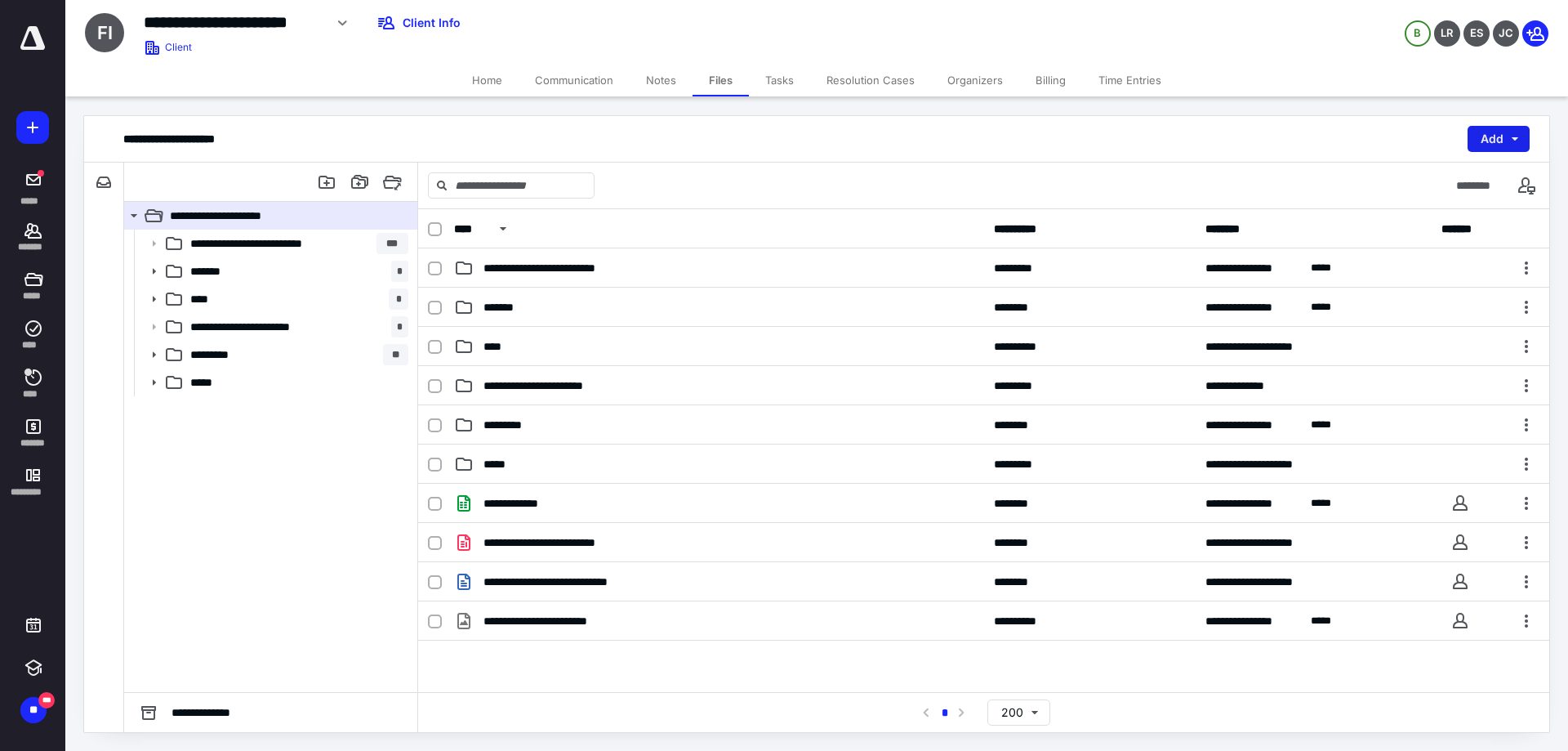 click on "Add" at bounding box center (1499, 139) 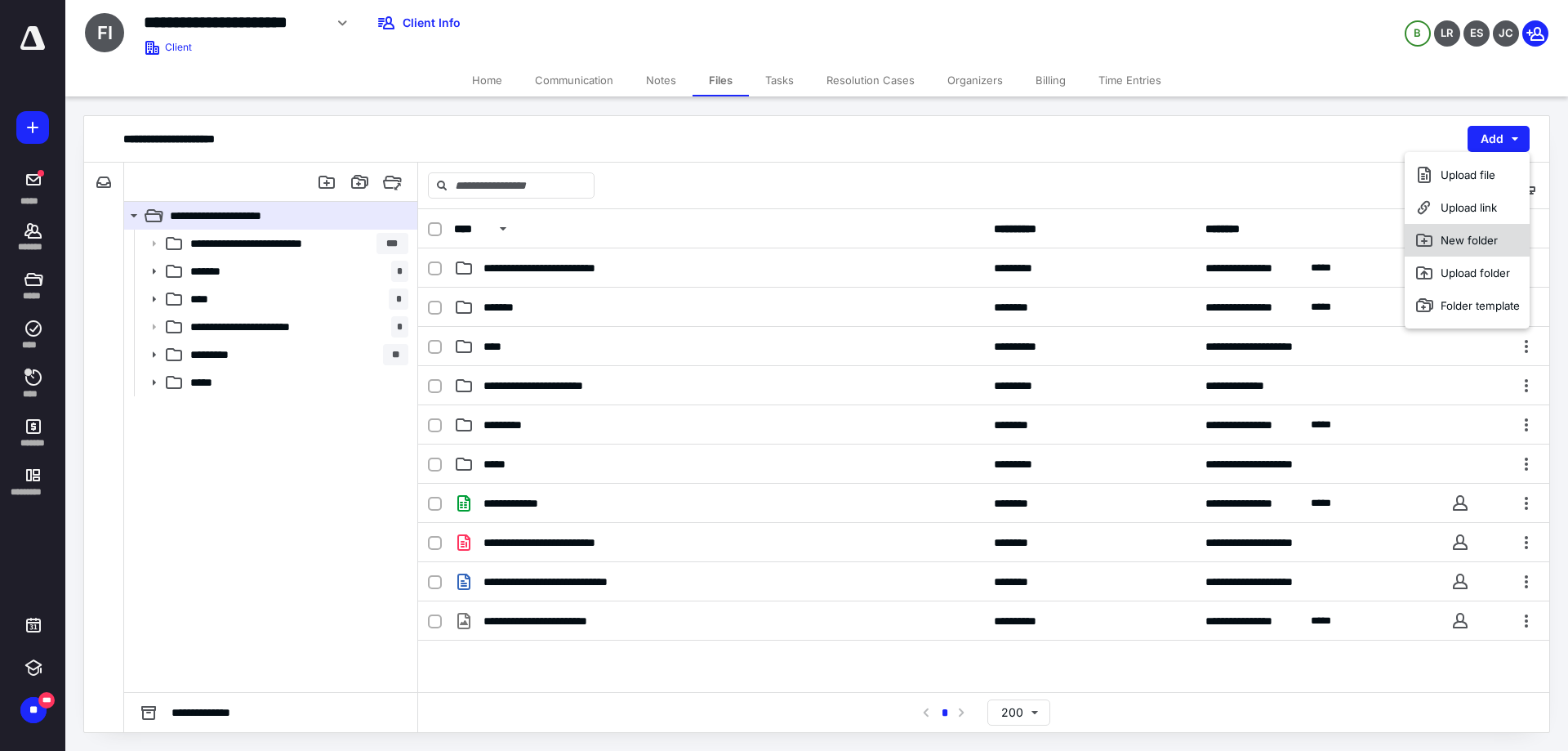 drag, startPoint x: 1472, startPoint y: 165, endPoint x: 1437, endPoint y: 240, distance: 82.76473 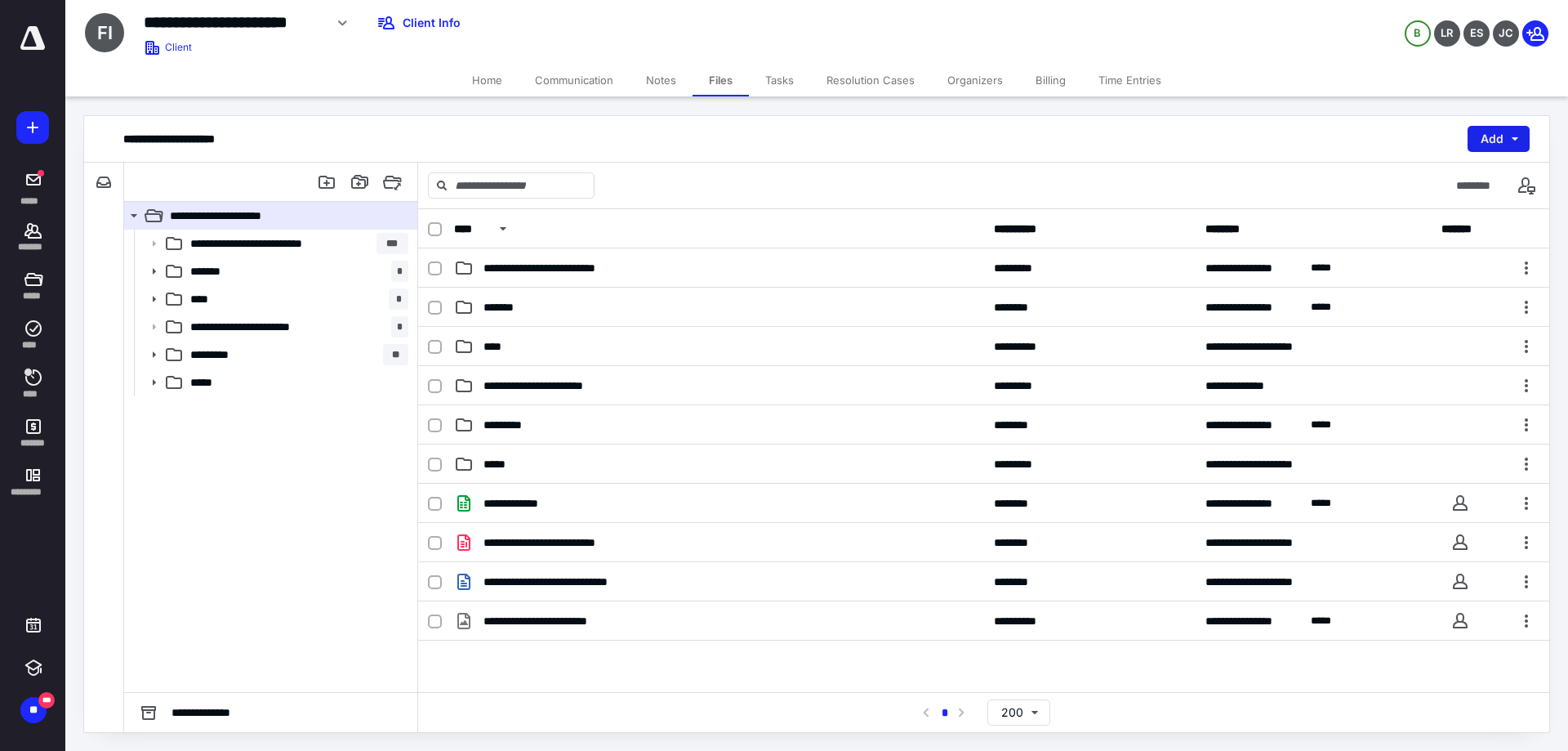 click on "Add" at bounding box center [1499, 139] 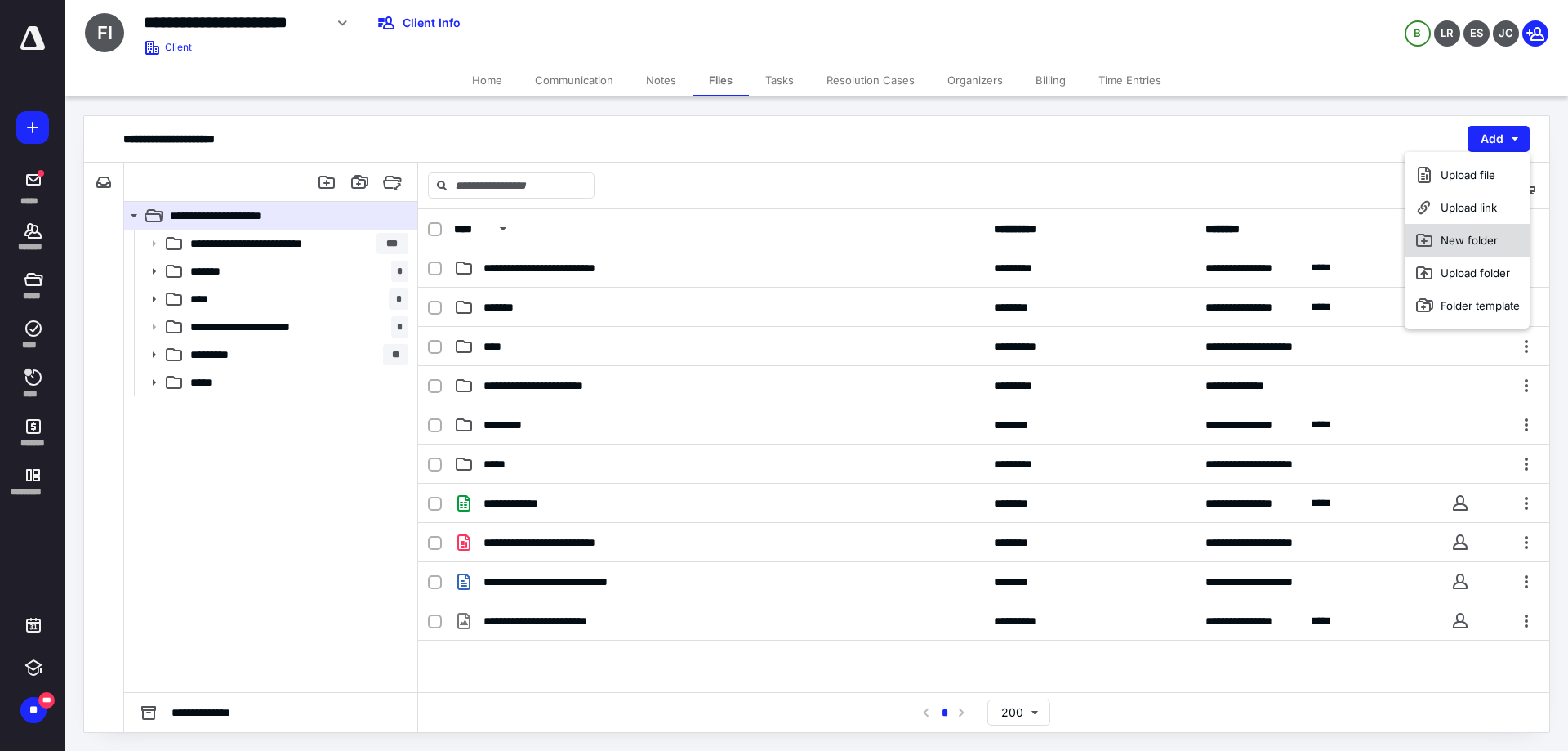 click on "New folder" at bounding box center (1467, 240) 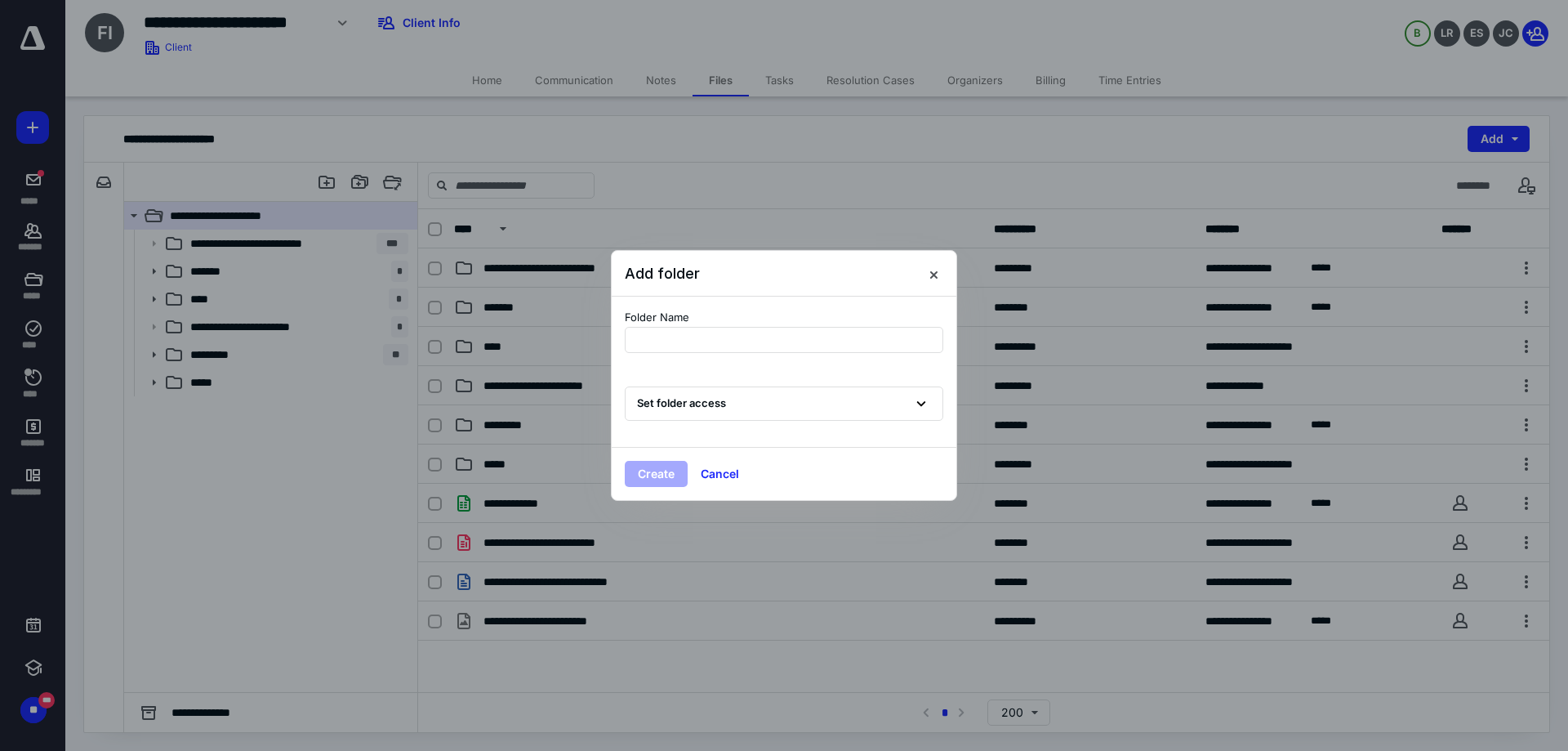 click at bounding box center (784, 375) 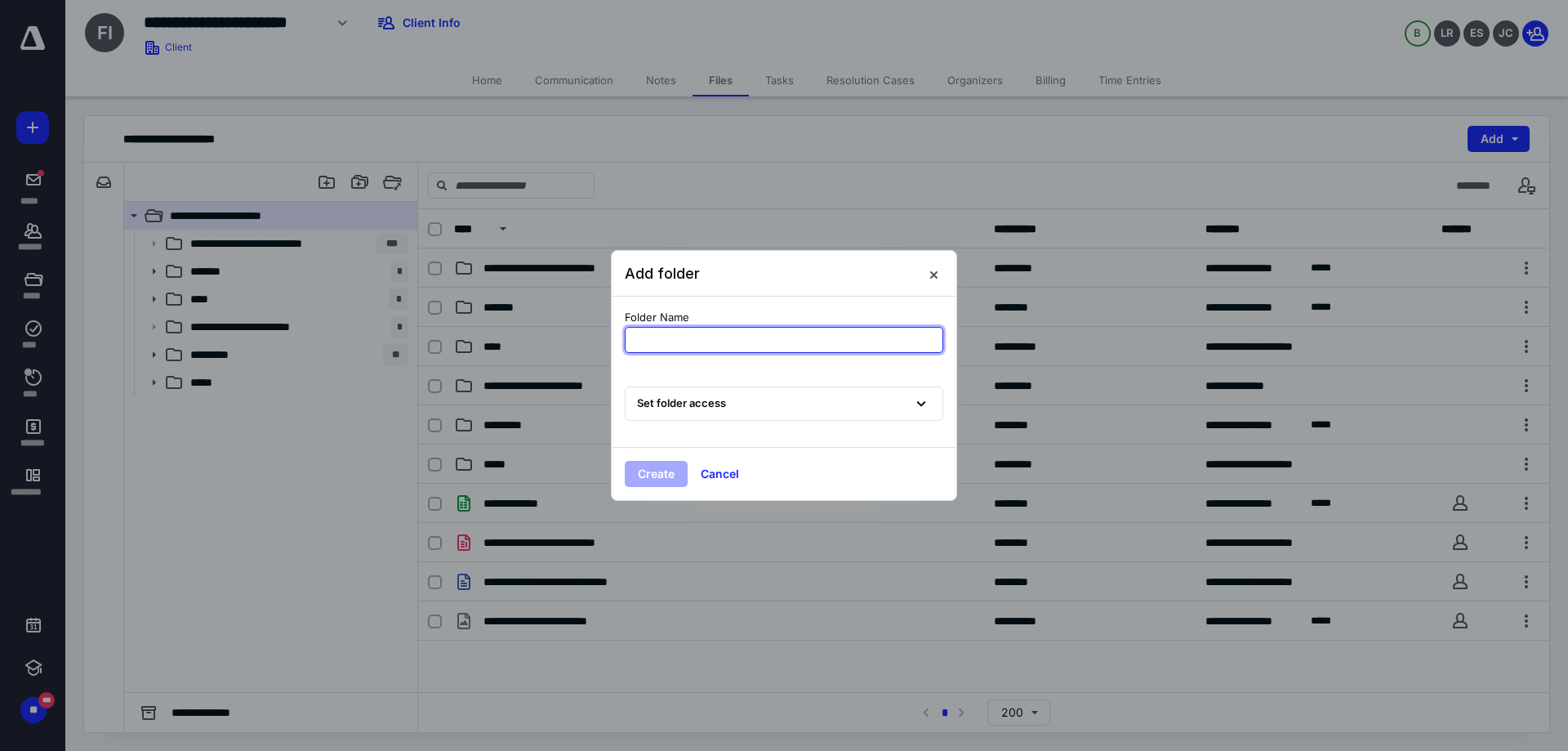 click at bounding box center [784, 340] 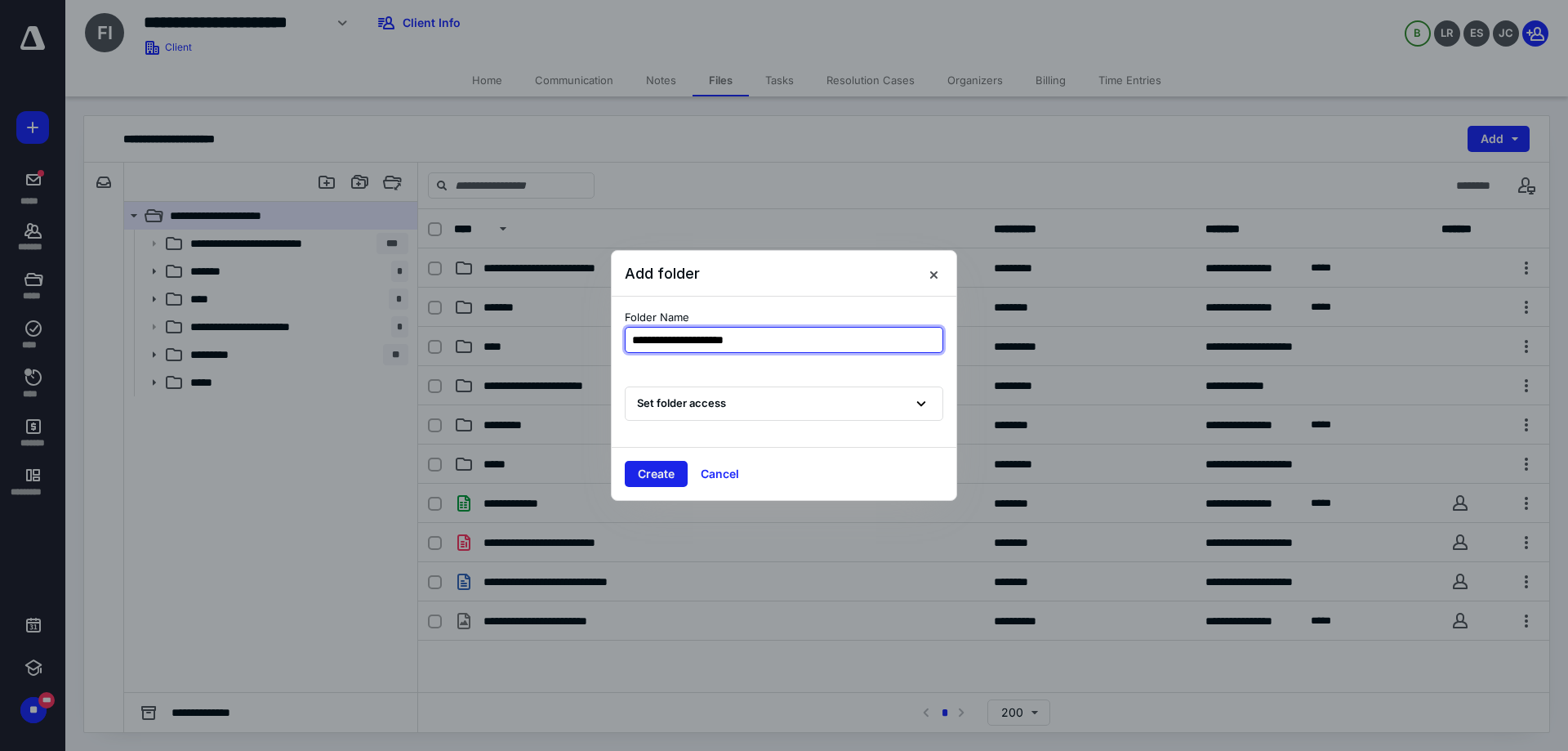 type on "**********" 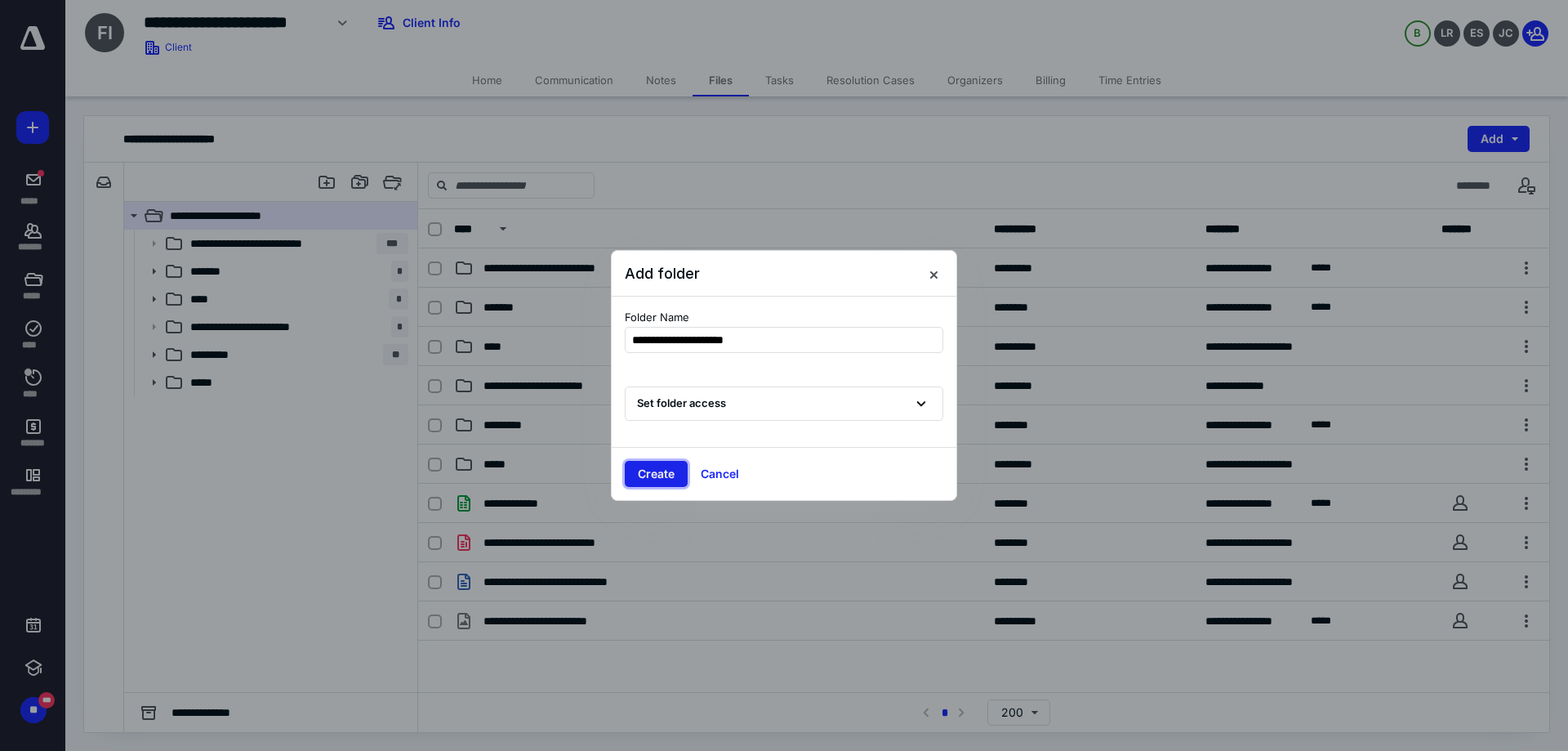click on "Create" at bounding box center (656, 474) 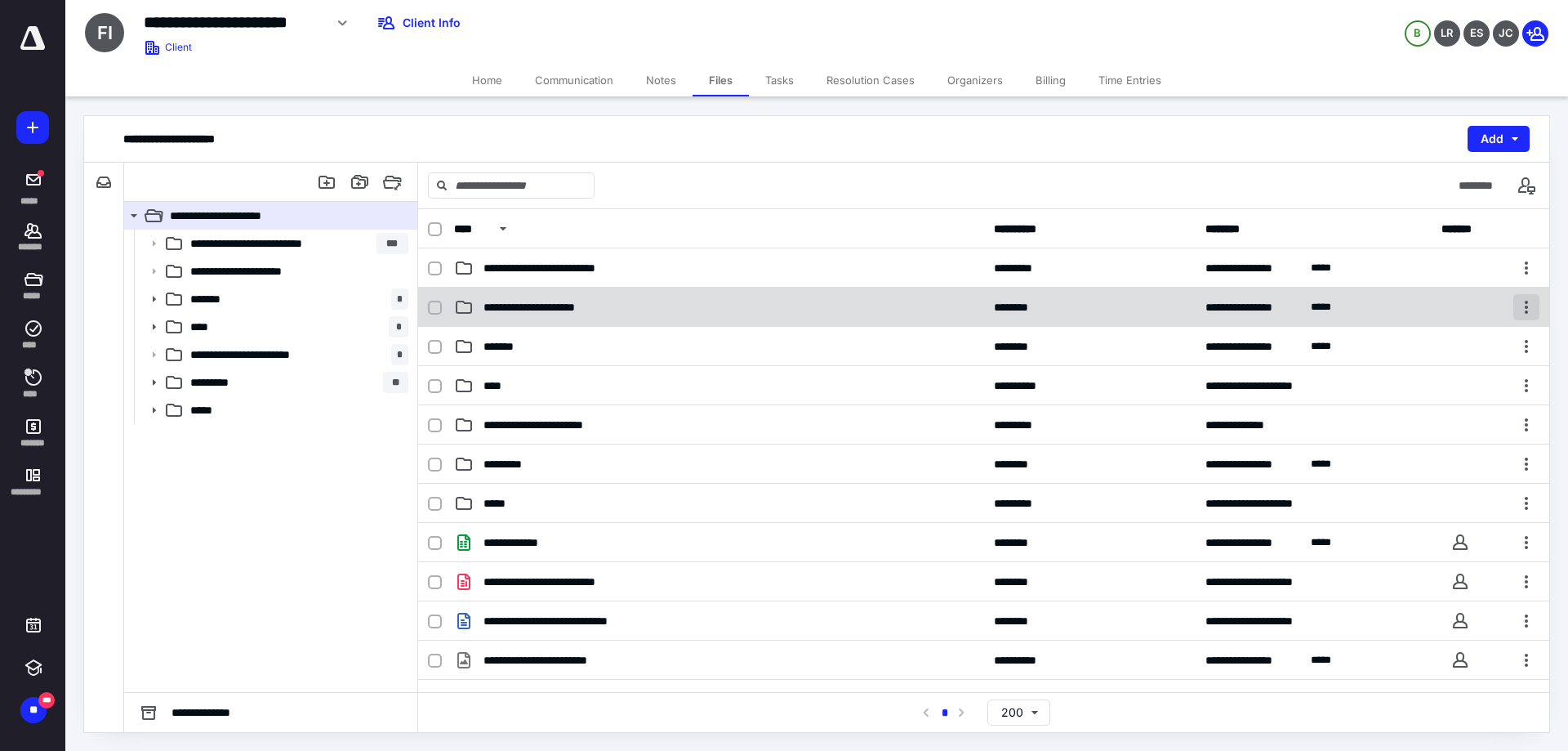 click at bounding box center (1526, 307) 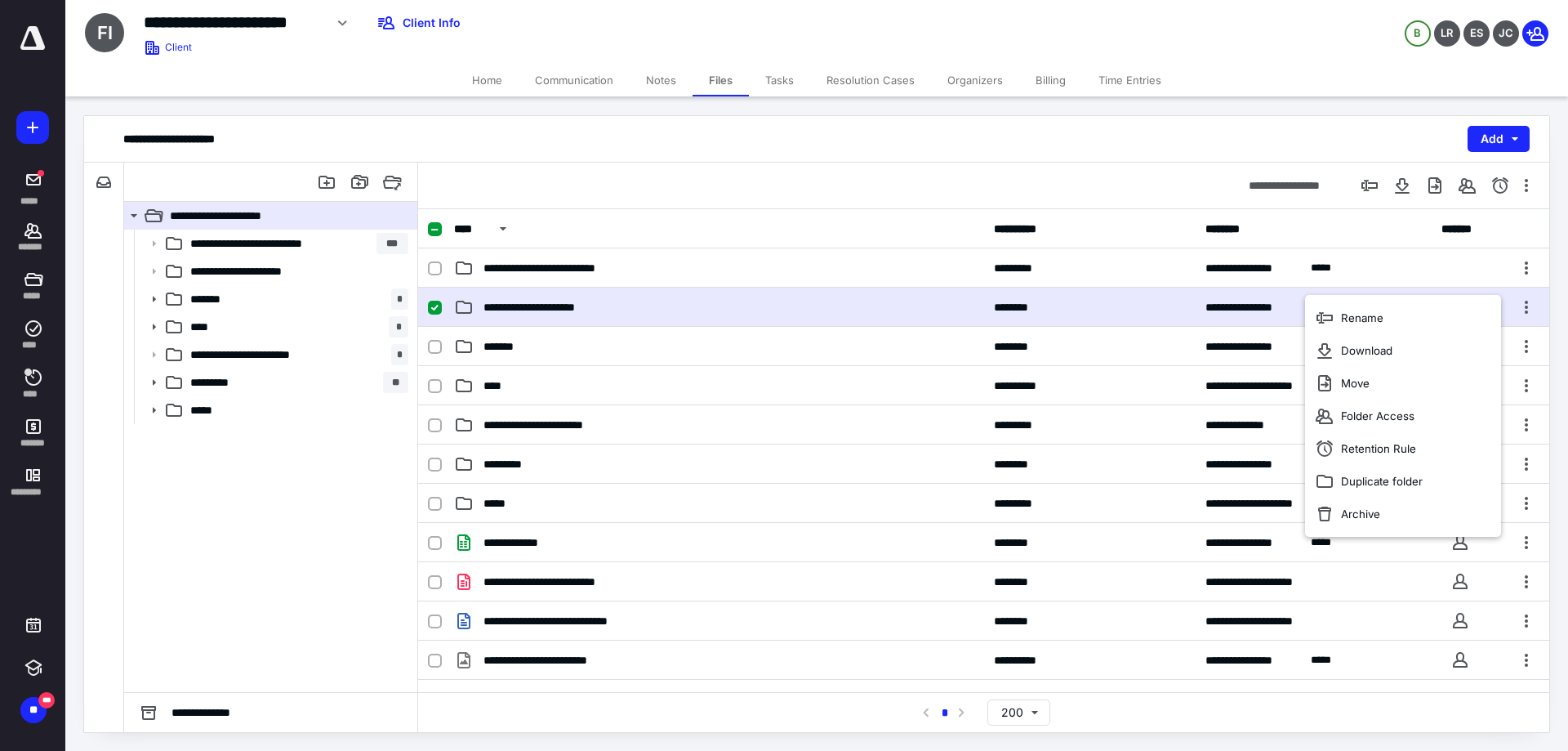 click on "********" at bounding box center [1089, 307] 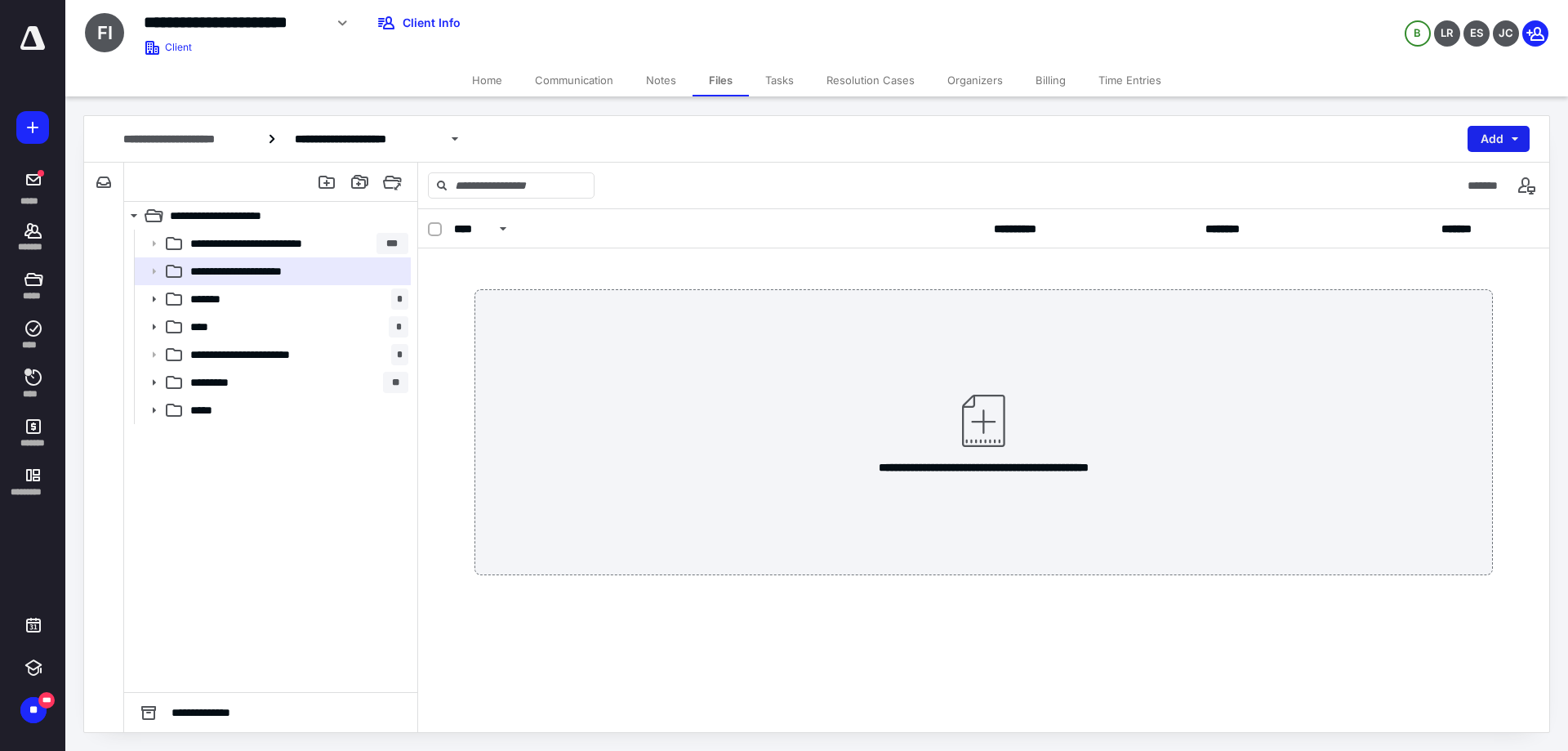 click on "Add" at bounding box center [1499, 139] 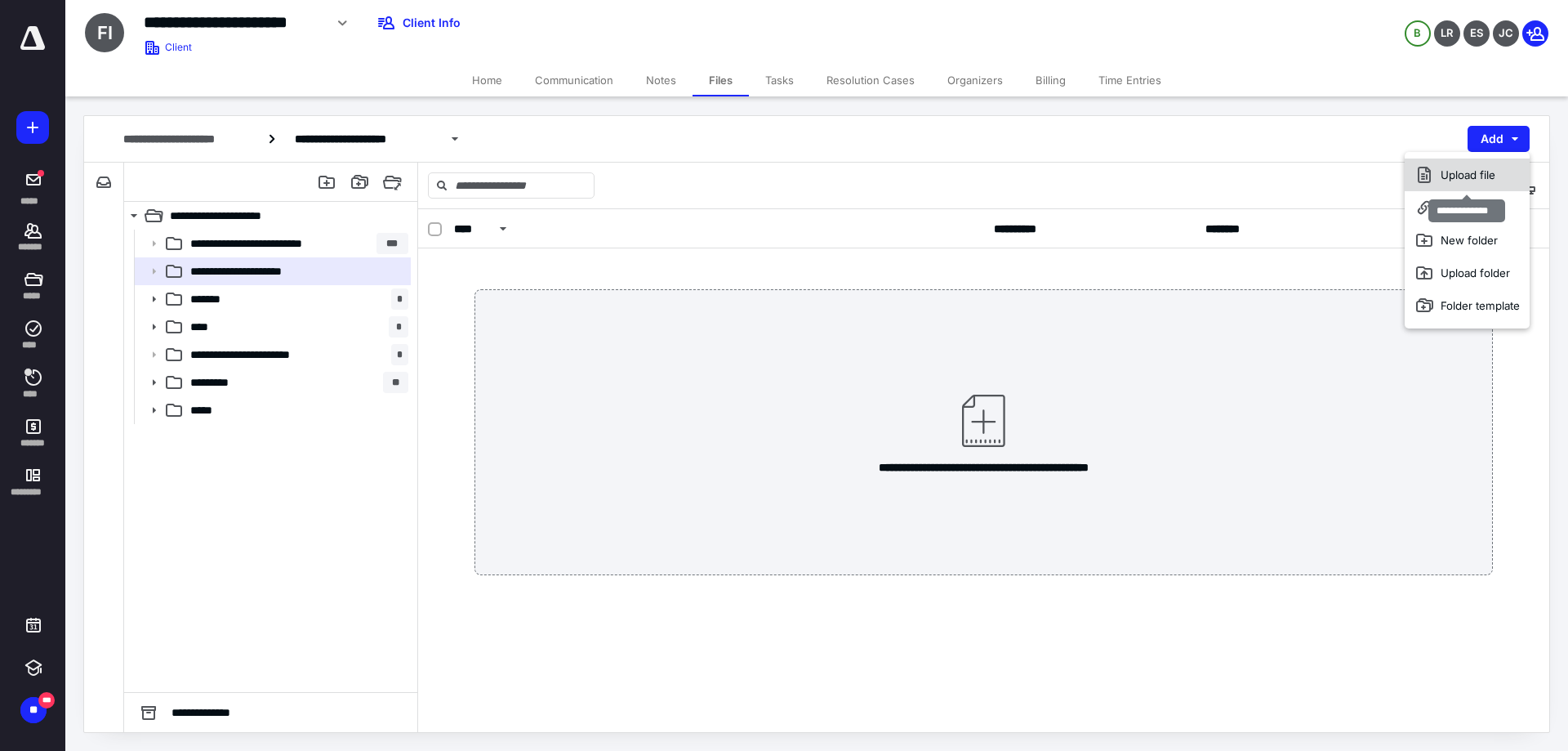 click on "Upload file" at bounding box center [1467, 175] 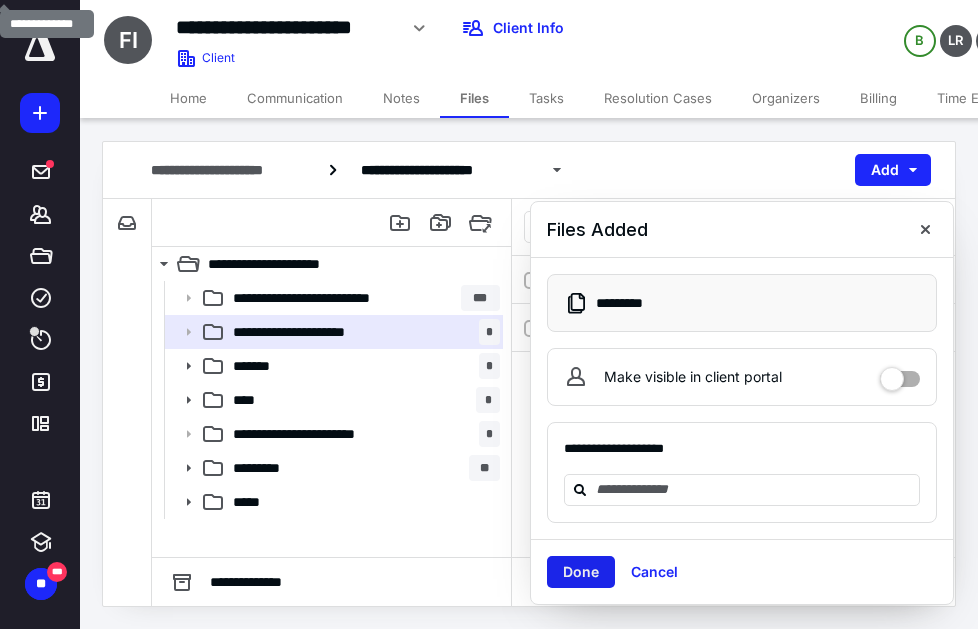 click on "Done" at bounding box center (581, 572) 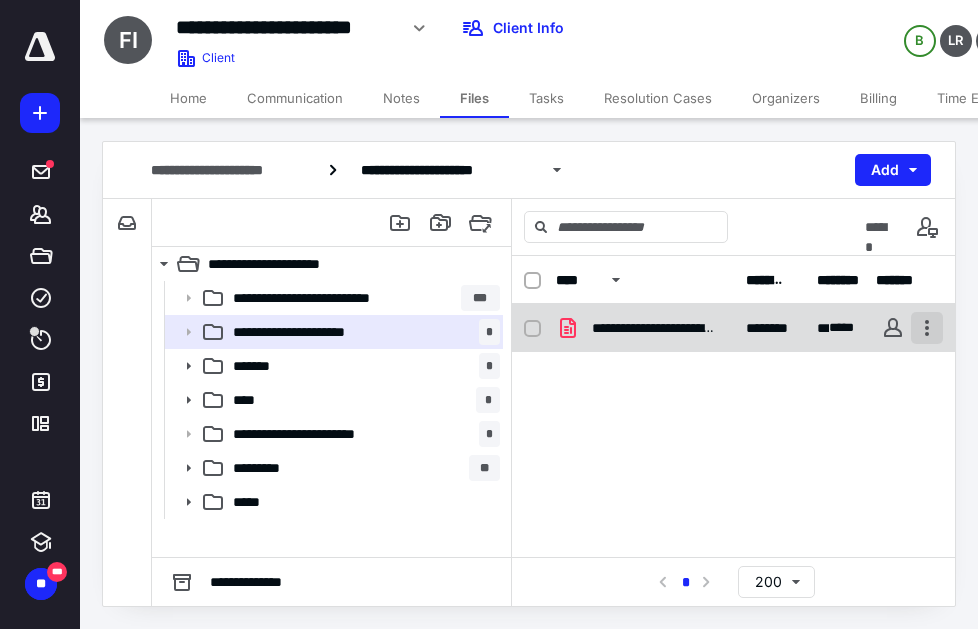 click at bounding box center (927, 328) 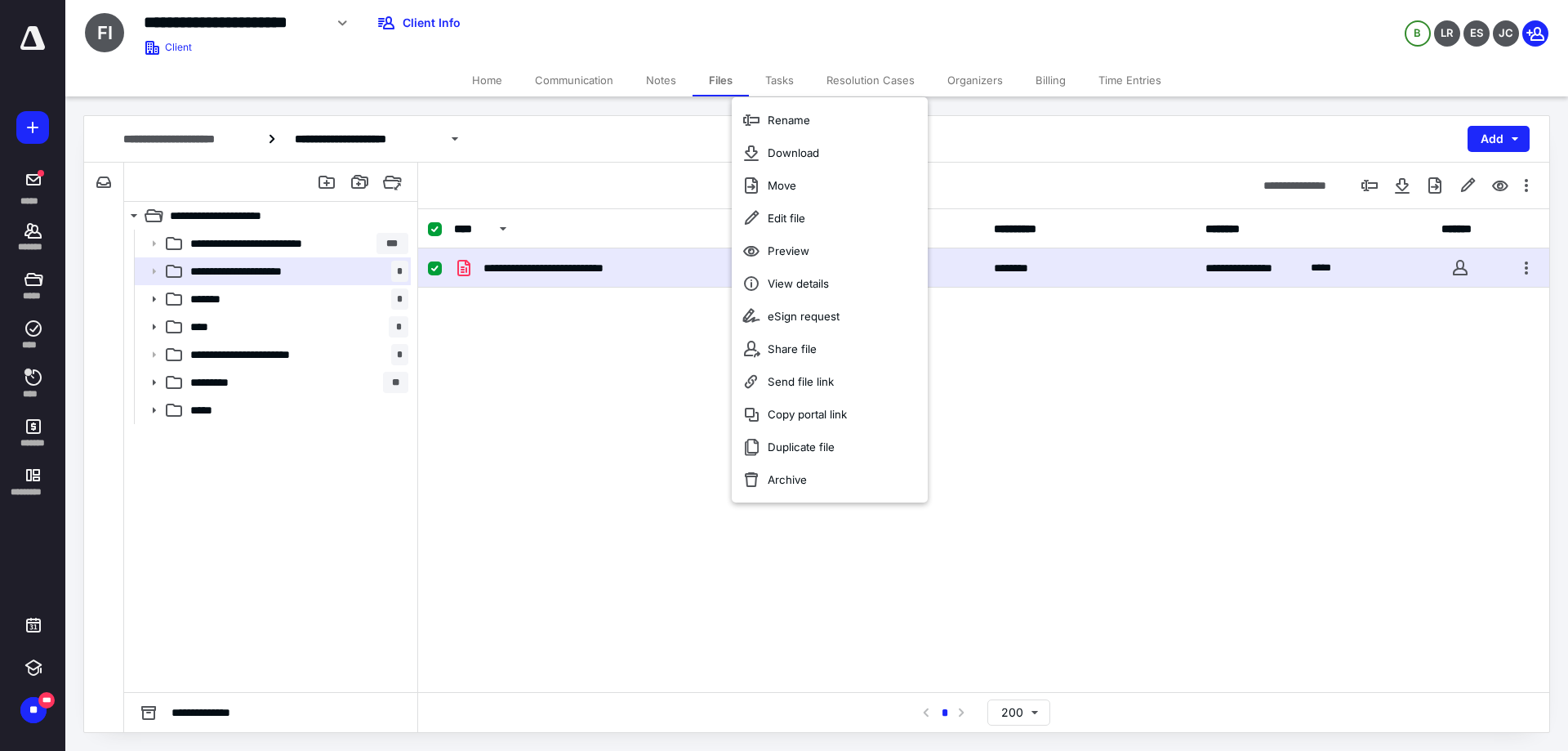 click on "**********" at bounding box center (983, 371) 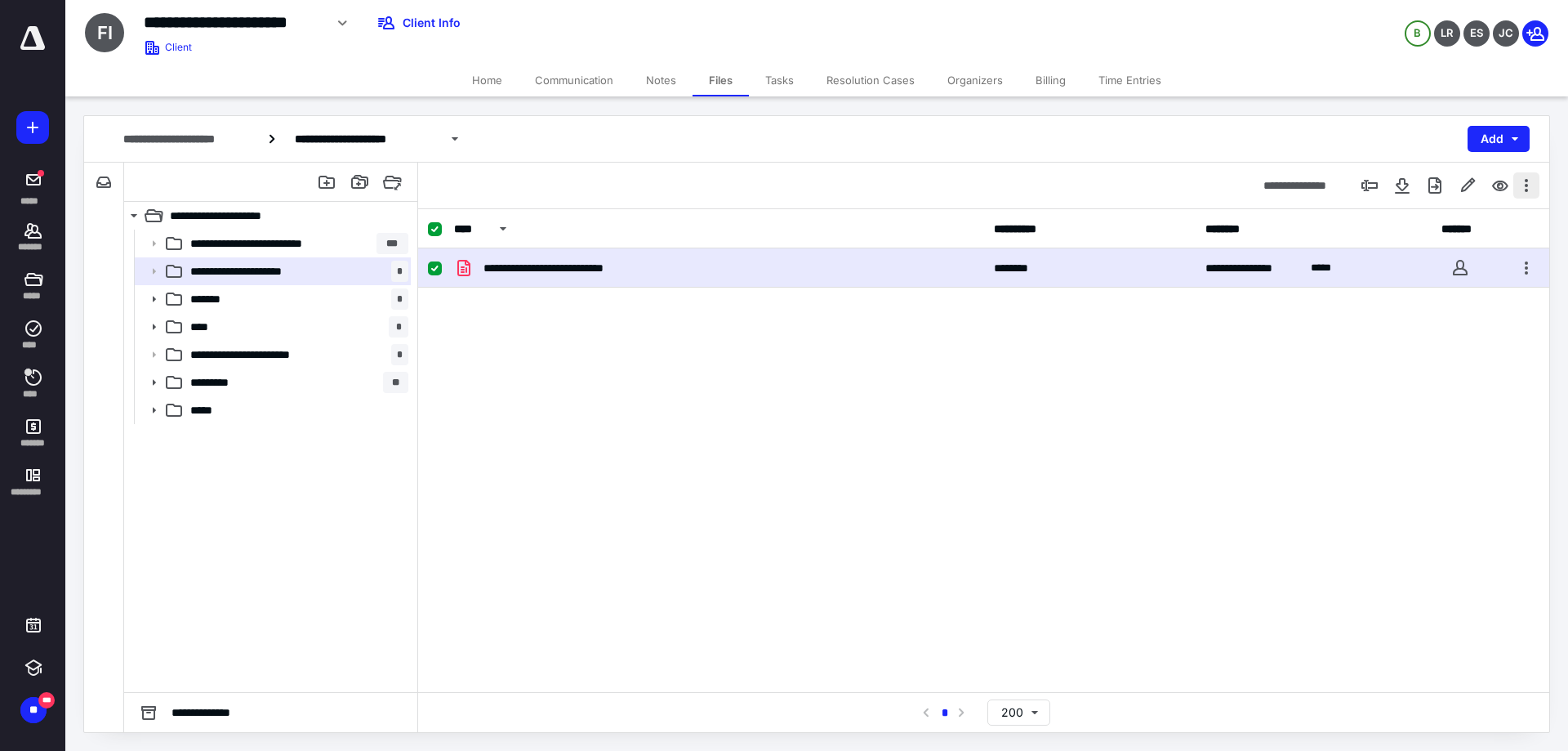 click at bounding box center (1526, 186) 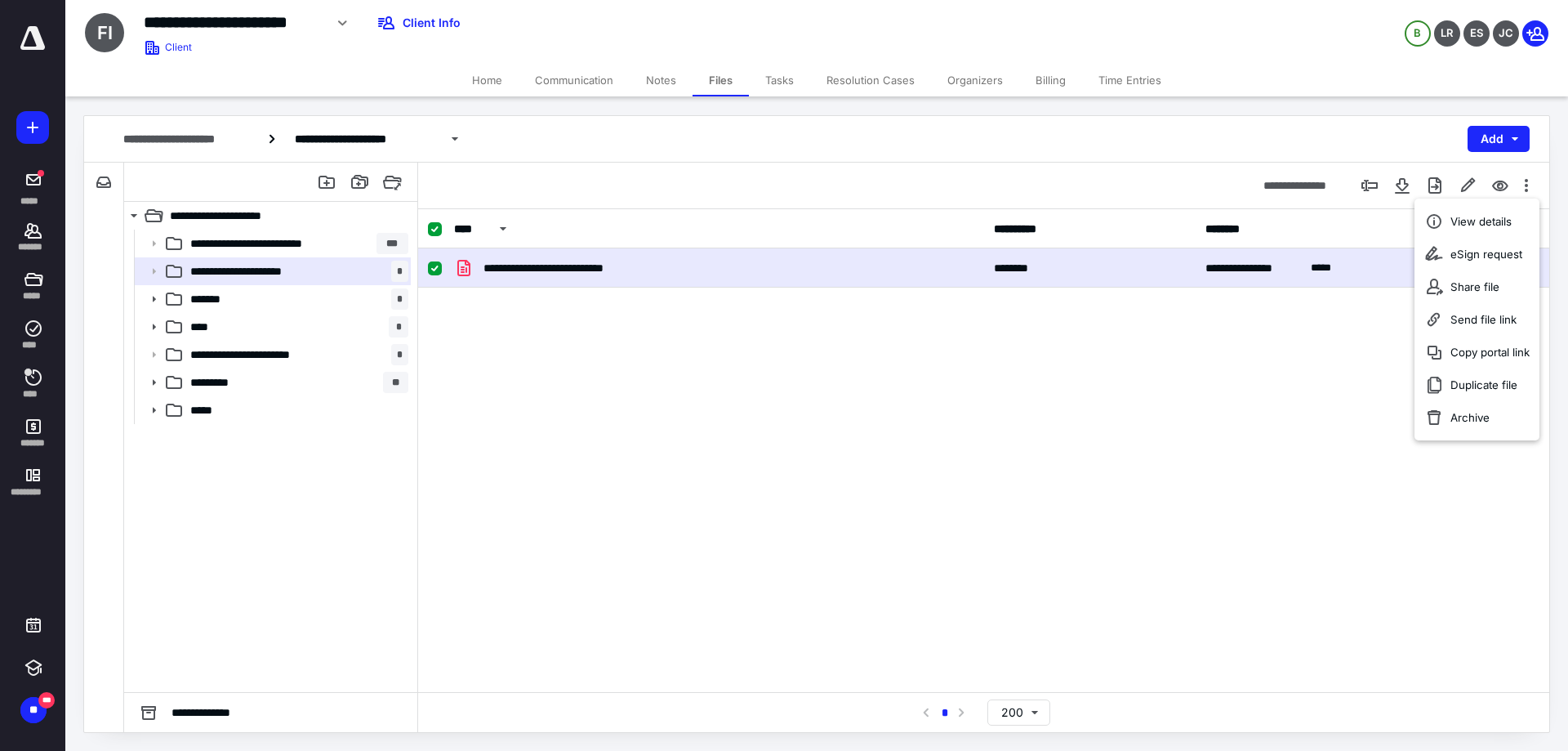 click on "**********" at bounding box center [983, 186] 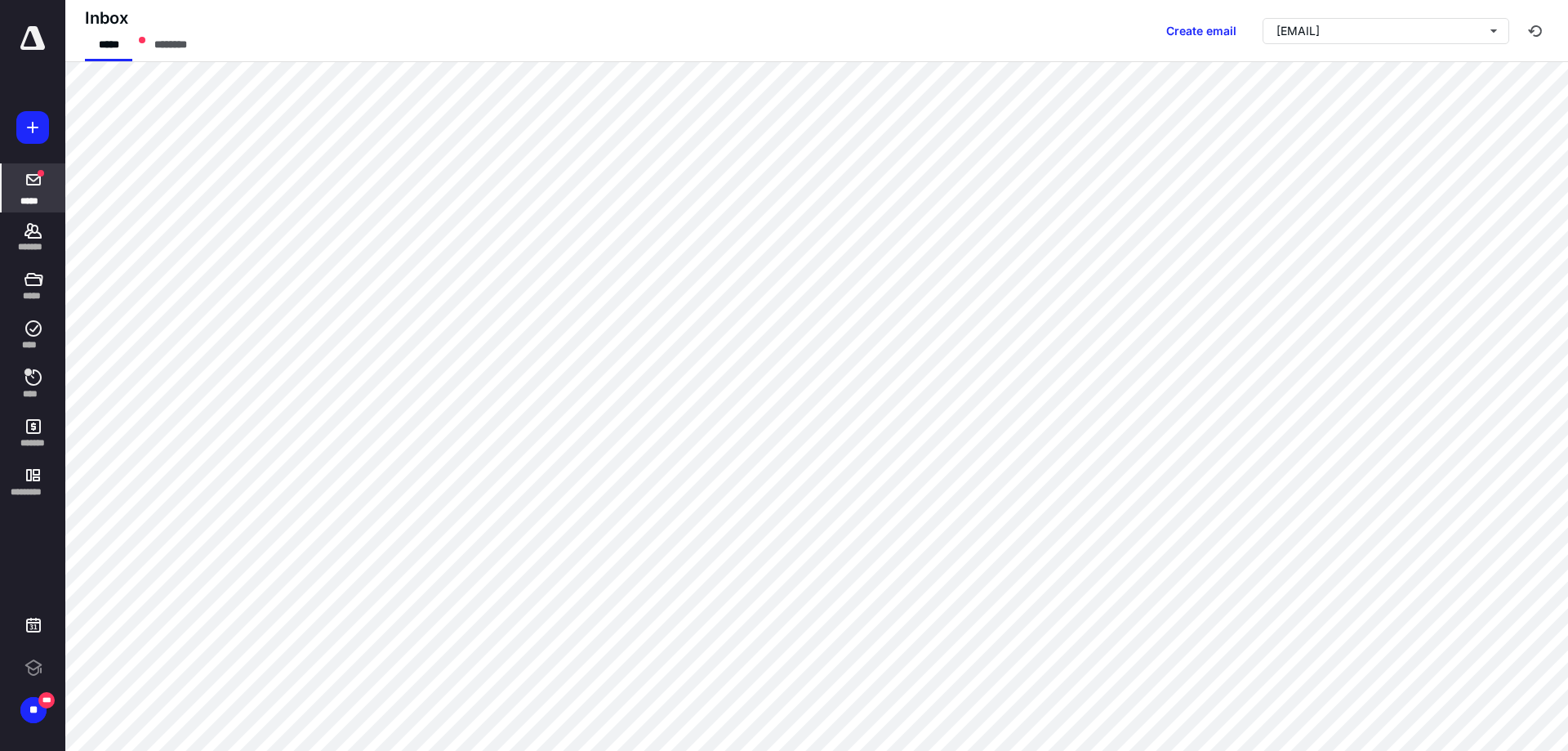 scroll, scrollTop: 0, scrollLeft: 0, axis: both 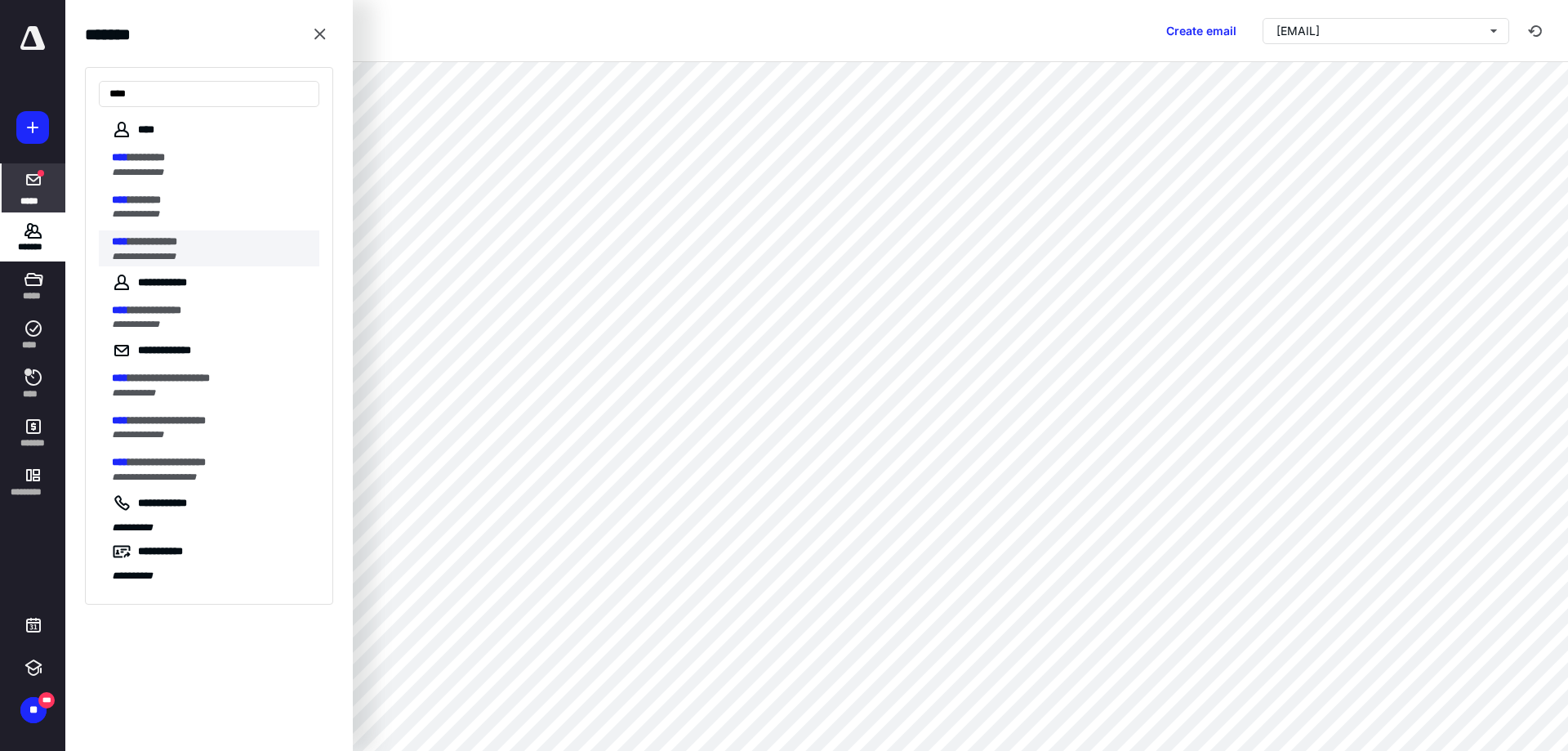 type on "****" 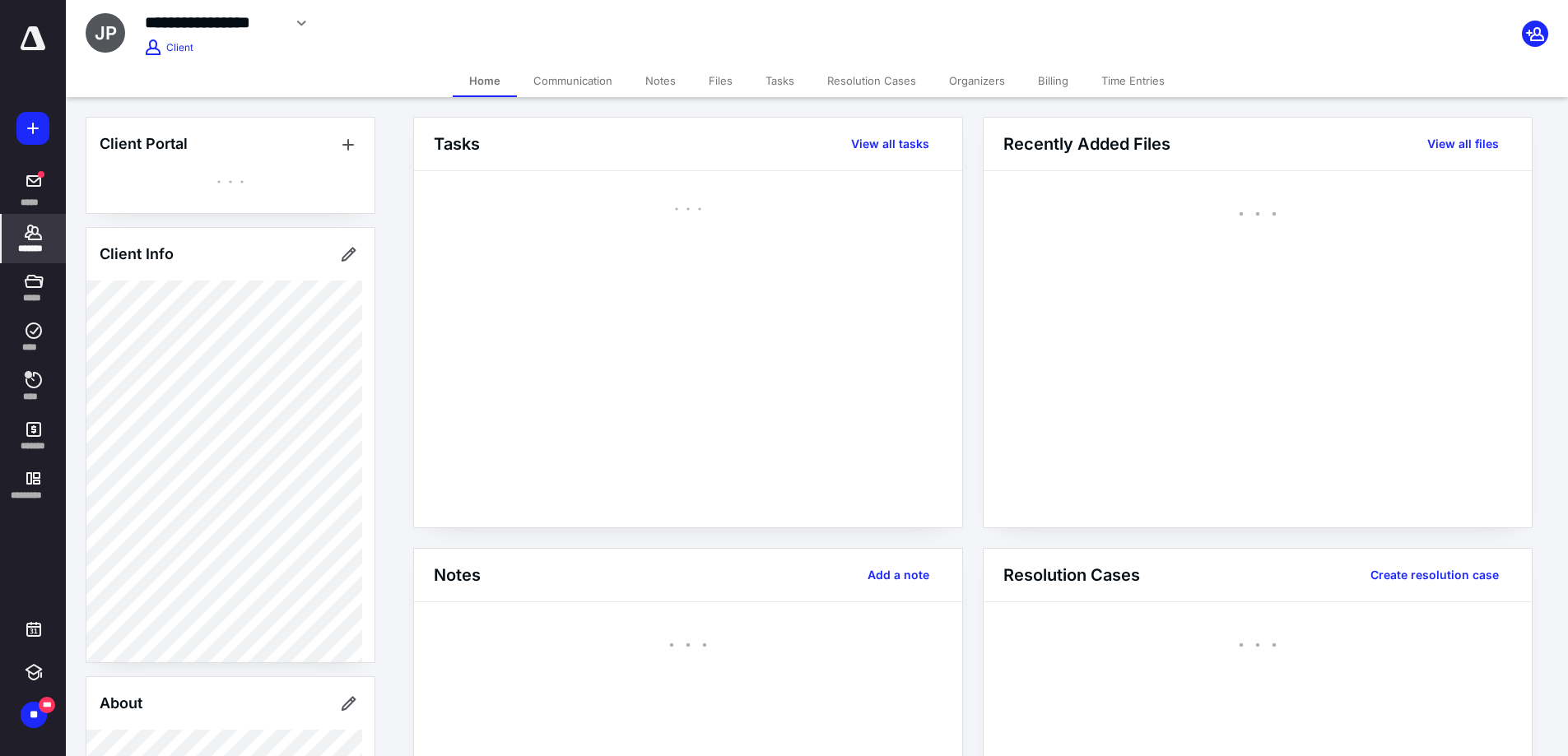 click on "Files" at bounding box center [720, 81] 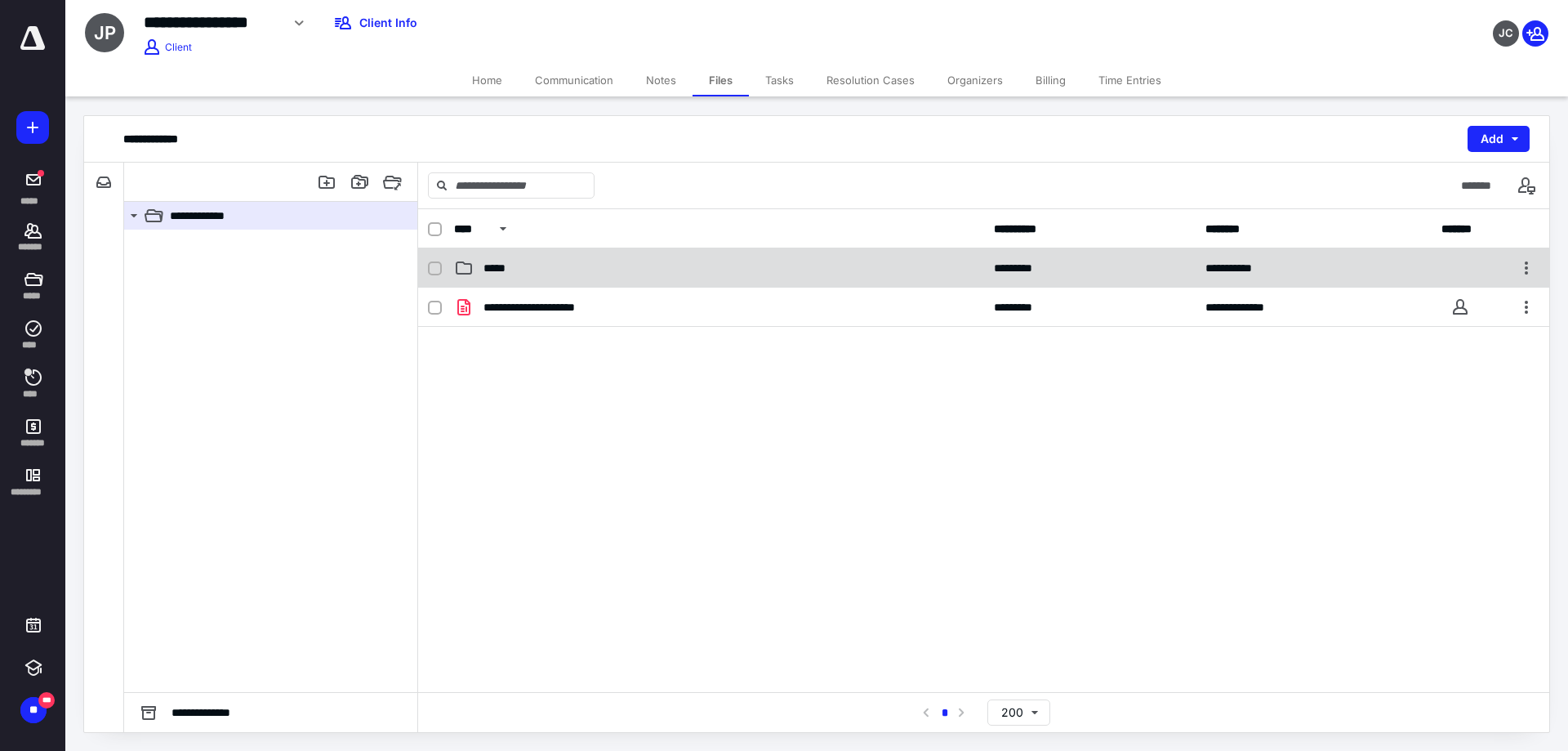 click on "*****" at bounding box center (719, 268) 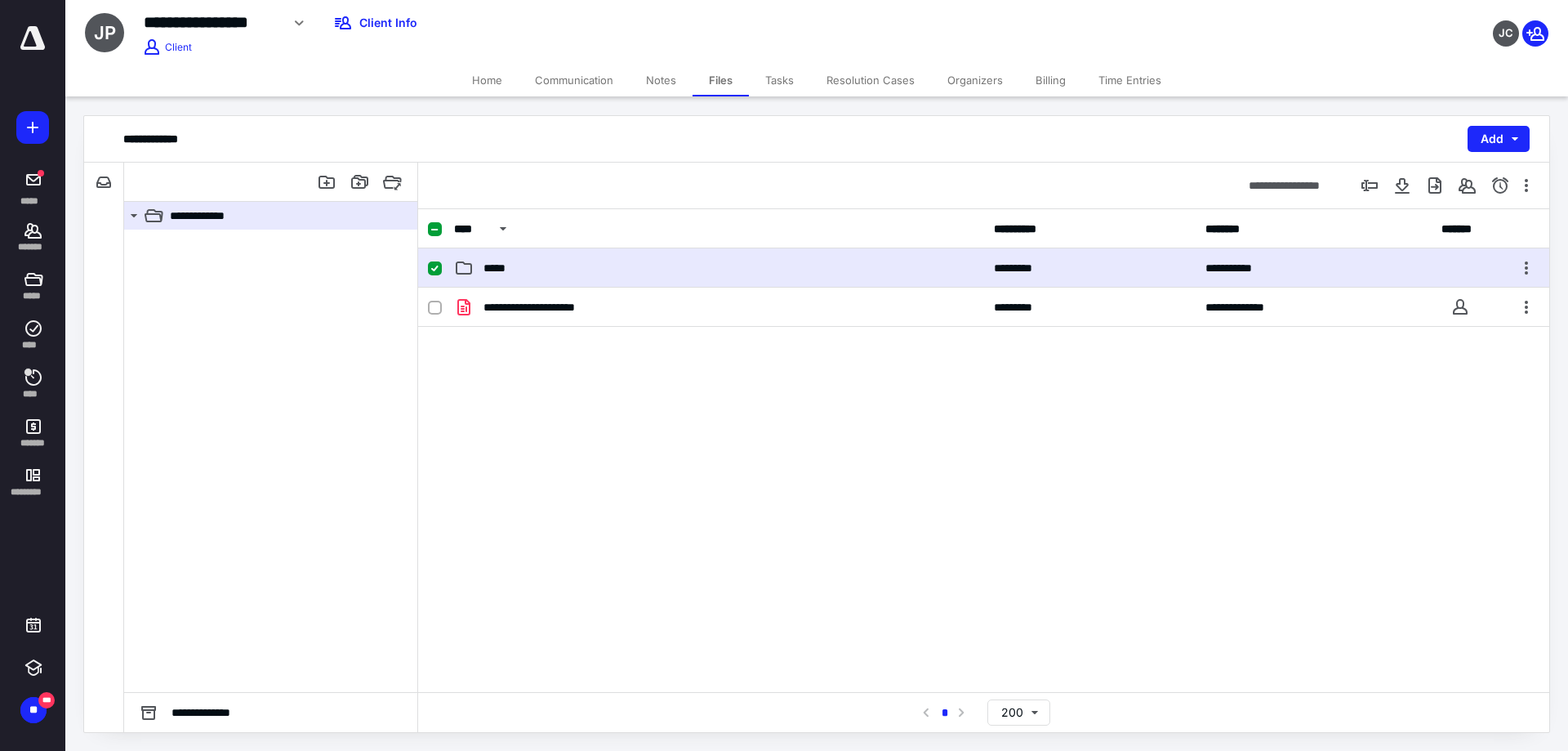 click on "*****" at bounding box center (719, 268) 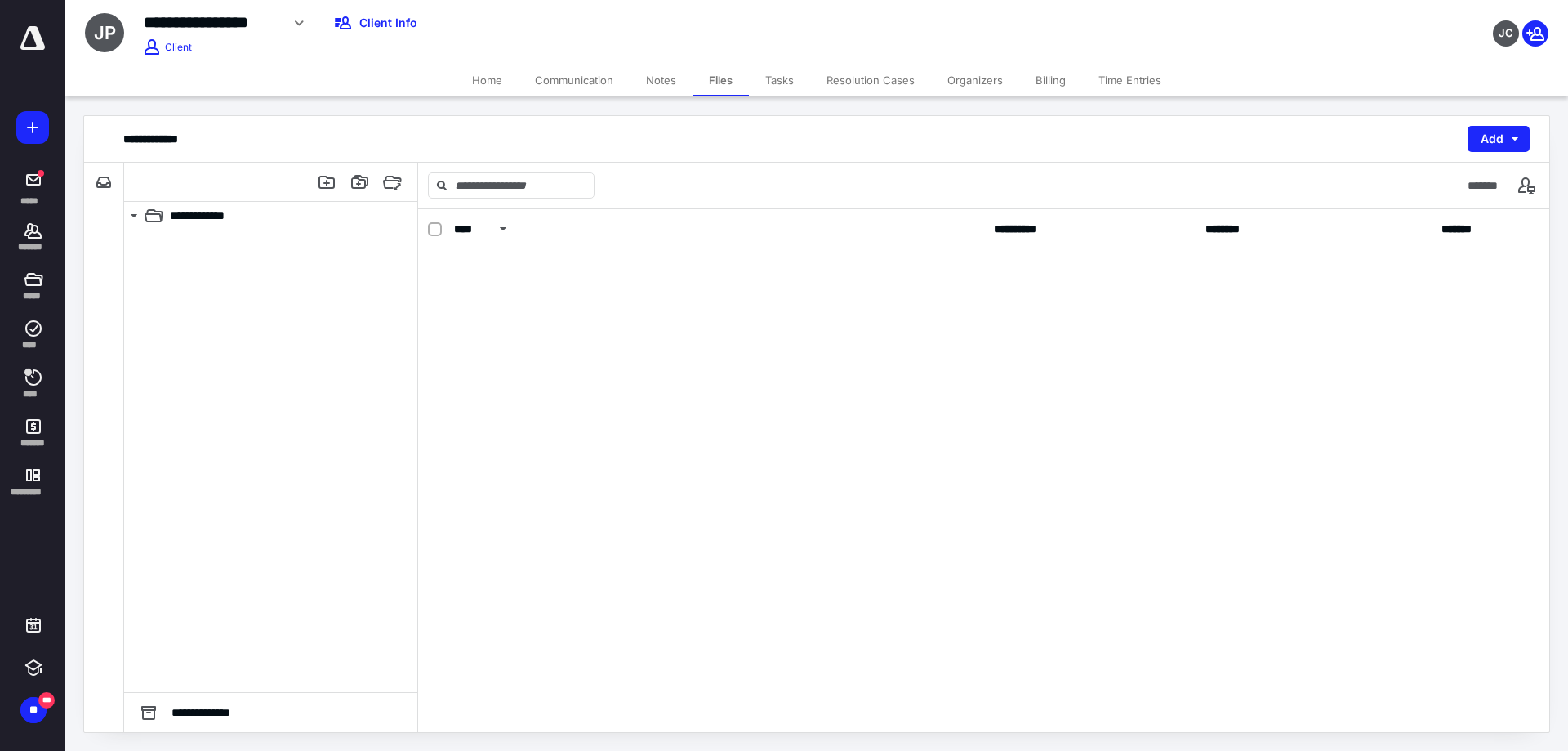 click at bounding box center [983, 281] 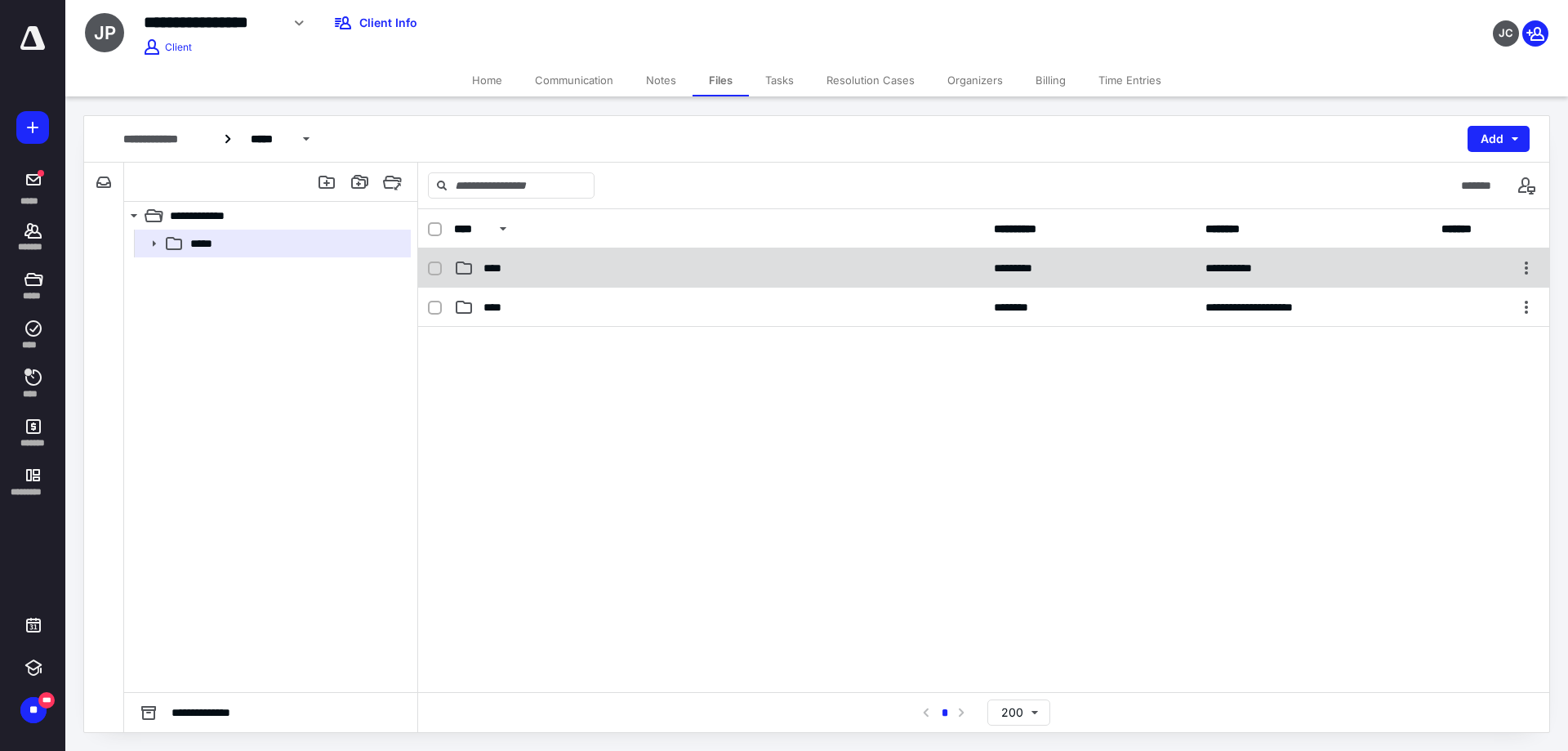 click on "****" at bounding box center [719, 268] 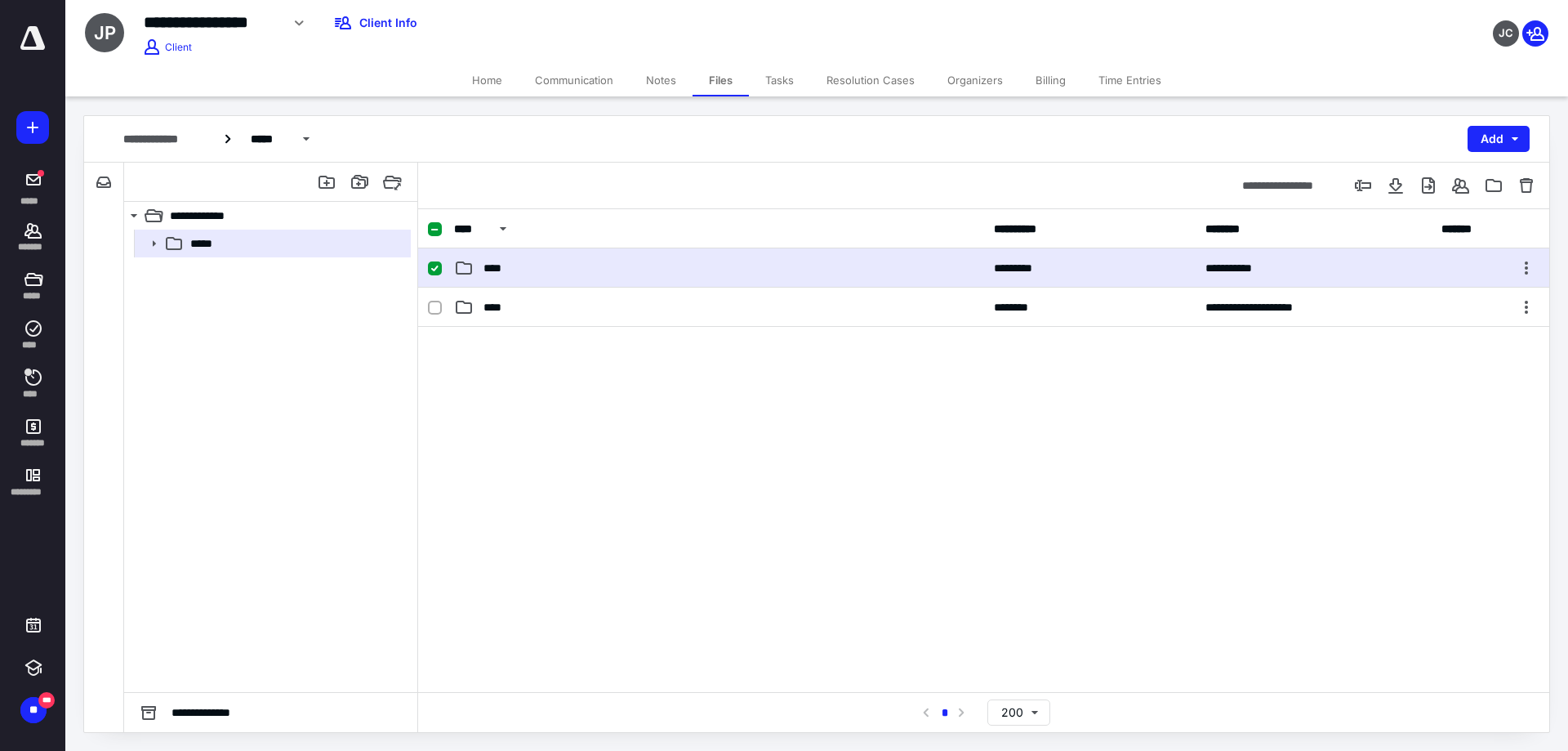 click on "****" at bounding box center [719, 268] 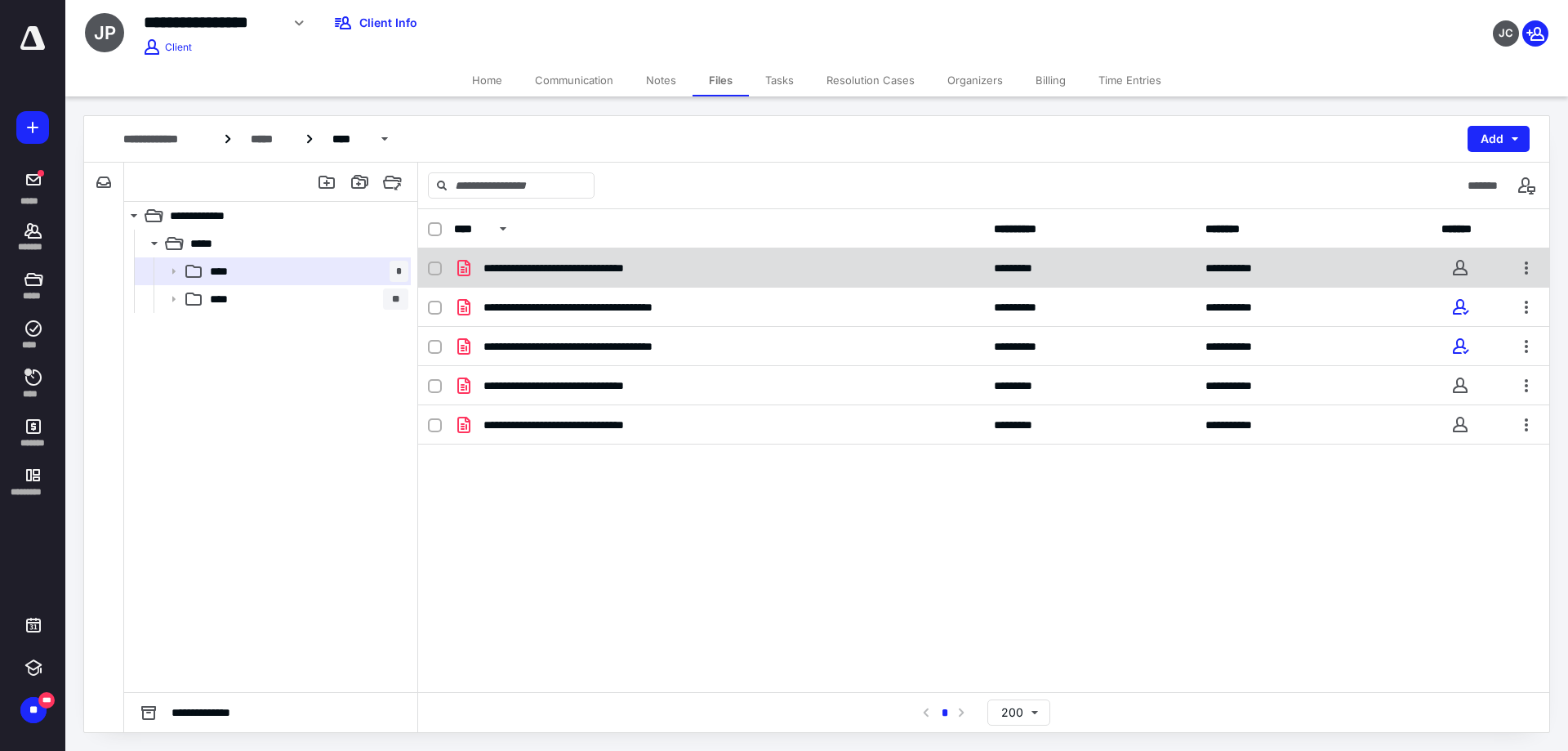 click on "**********" at bounding box center (719, 268) 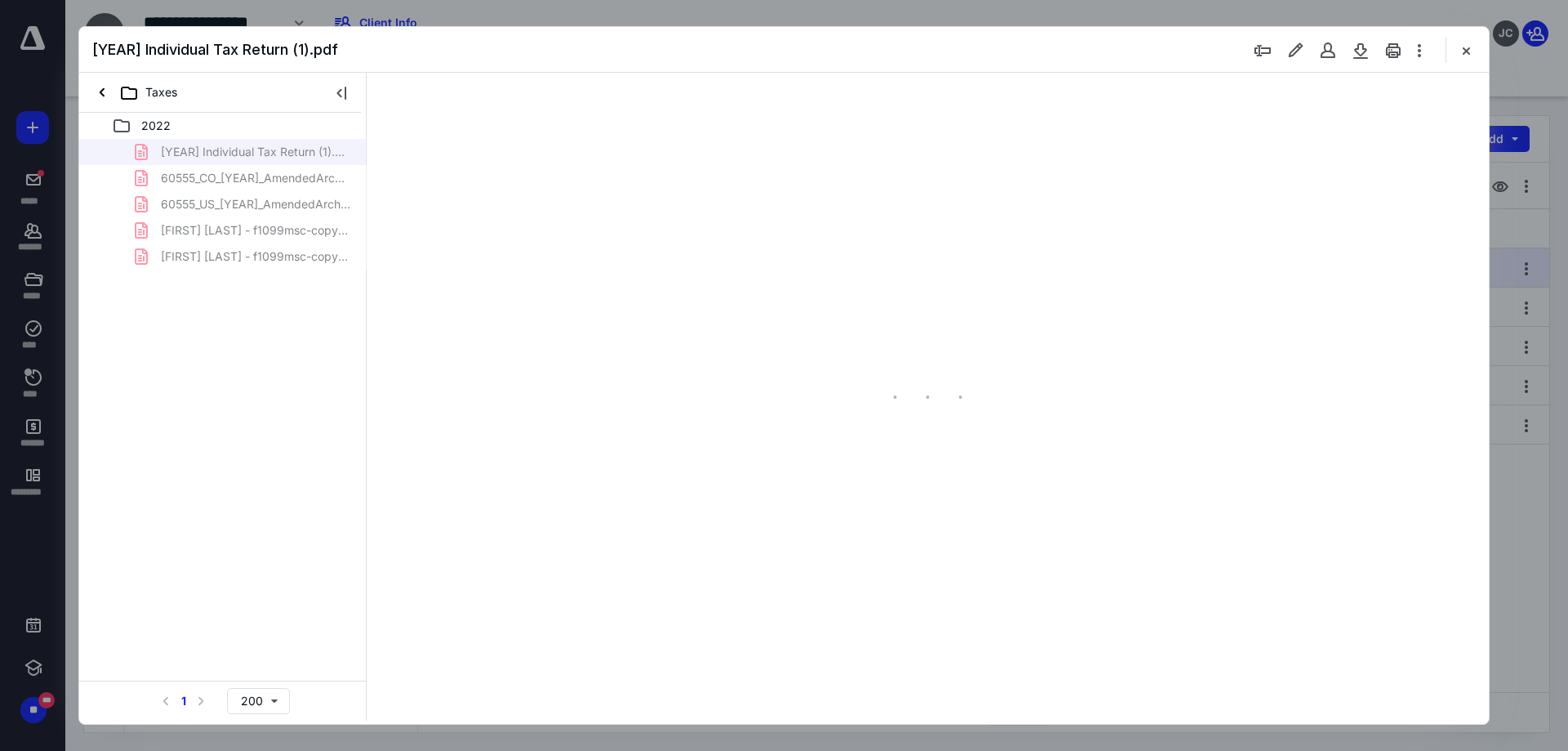 scroll, scrollTop: 0, scrollLeft: 0, axis: both 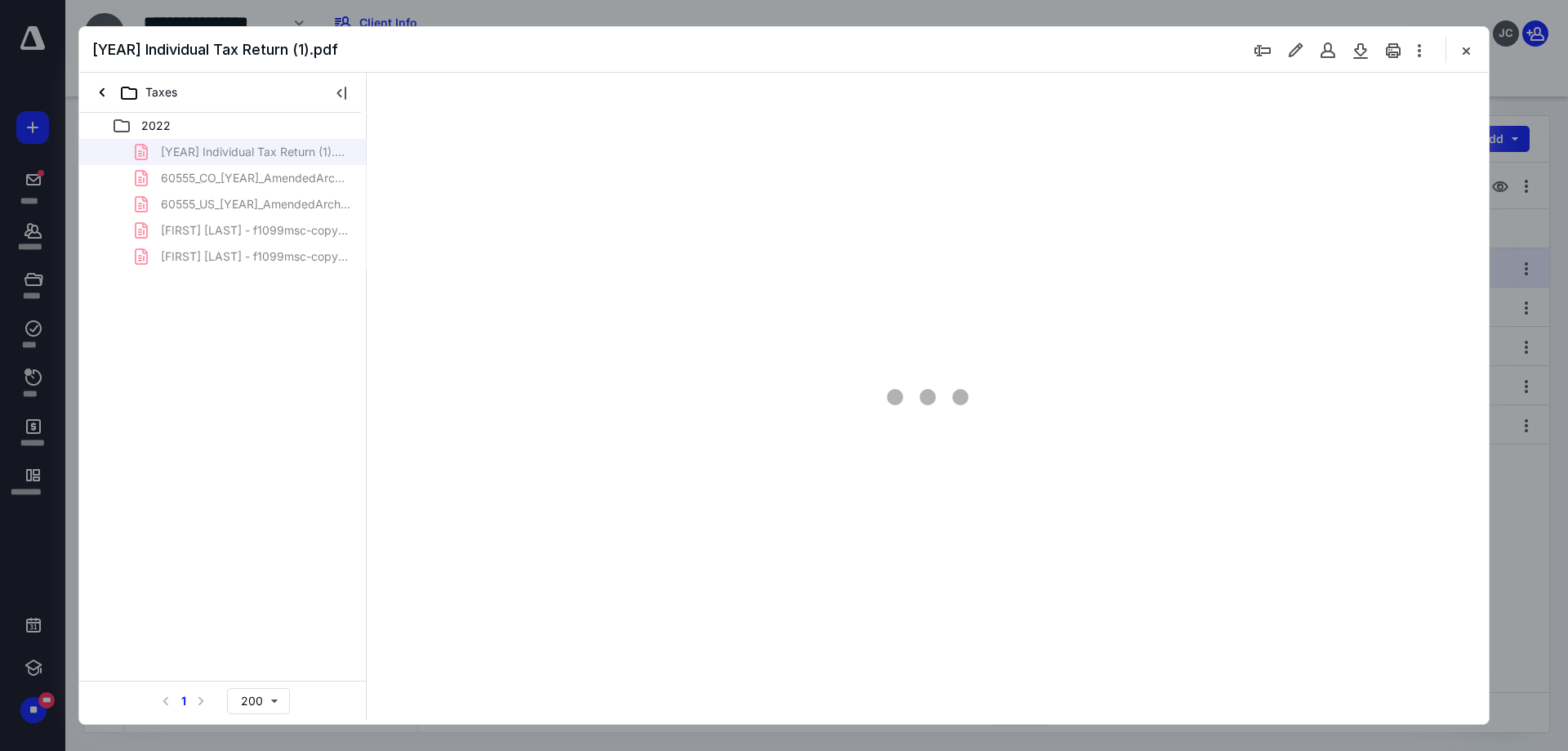type on "90" 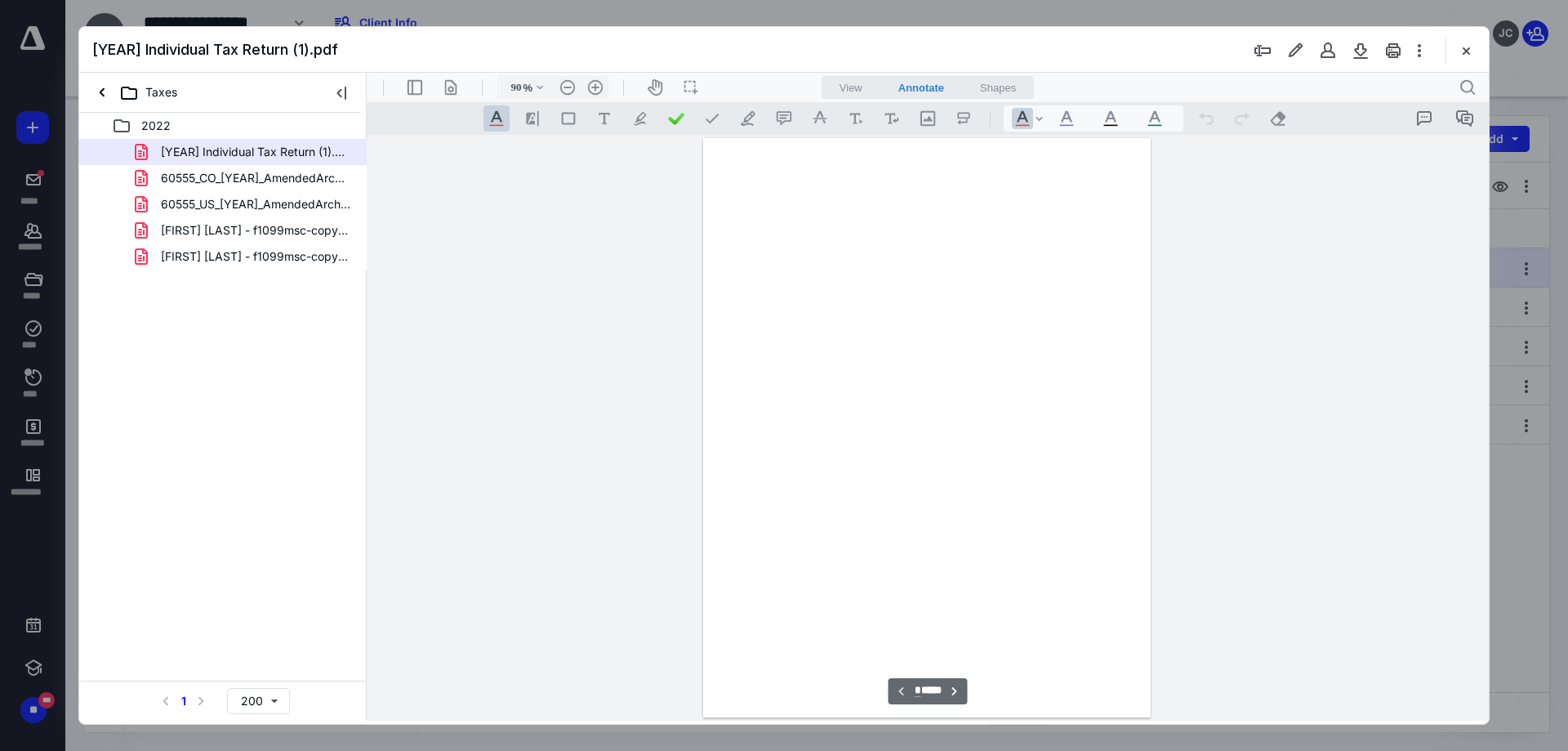 scroll, scrollTop: 65, scrollLeft: 0, axis: vertical 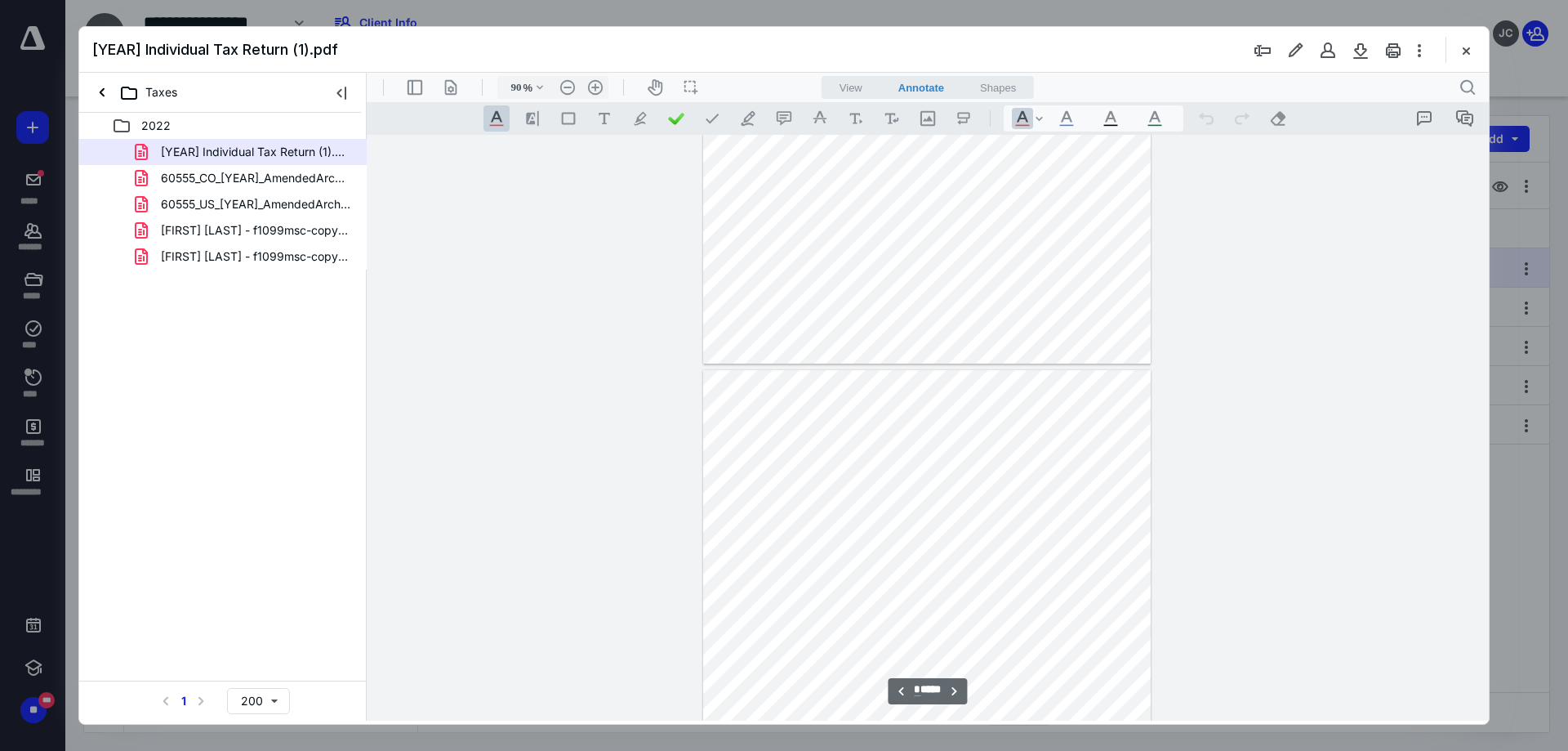 type on "*" 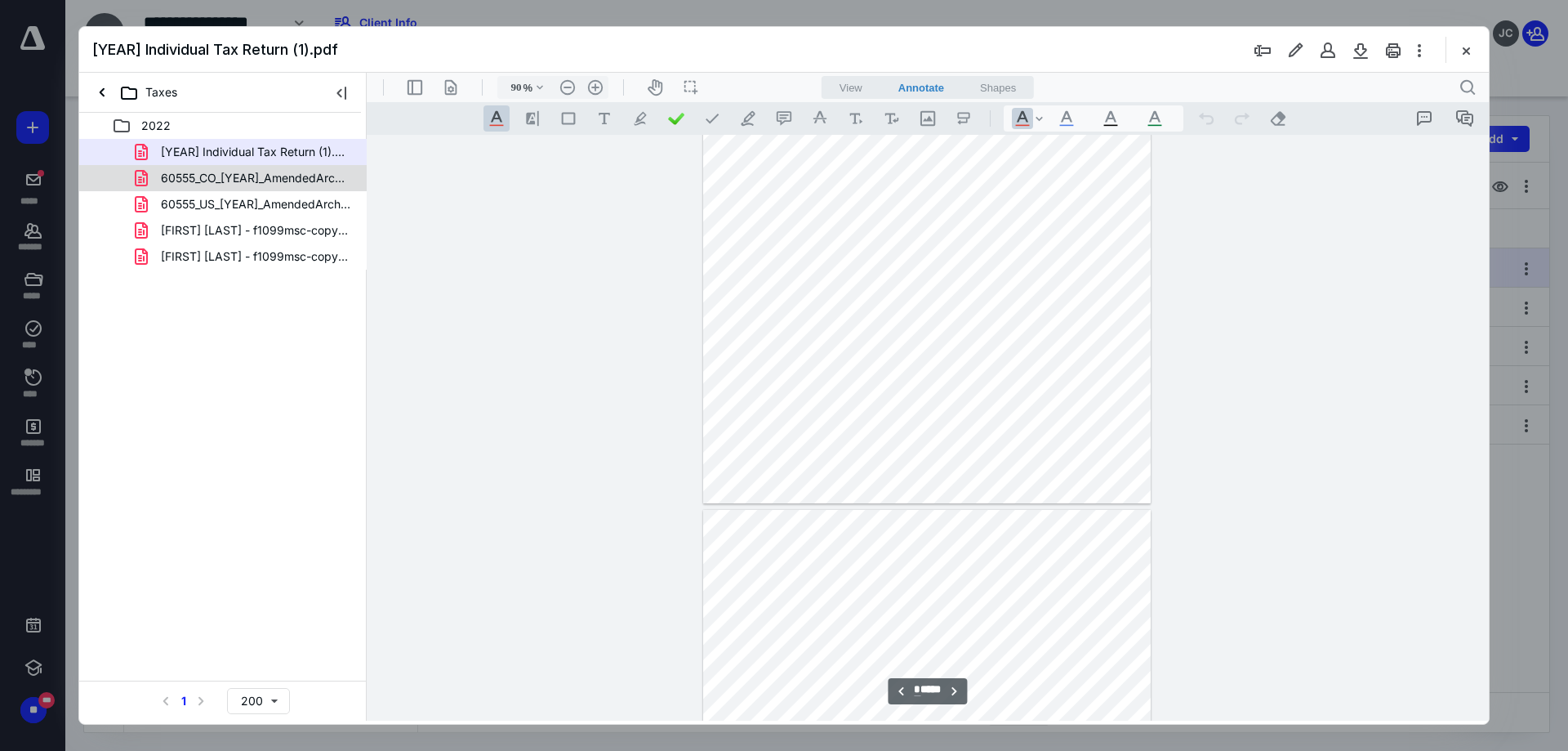 scroll, scrollTop: 1393, scrollLeft: 0, axis: vertical 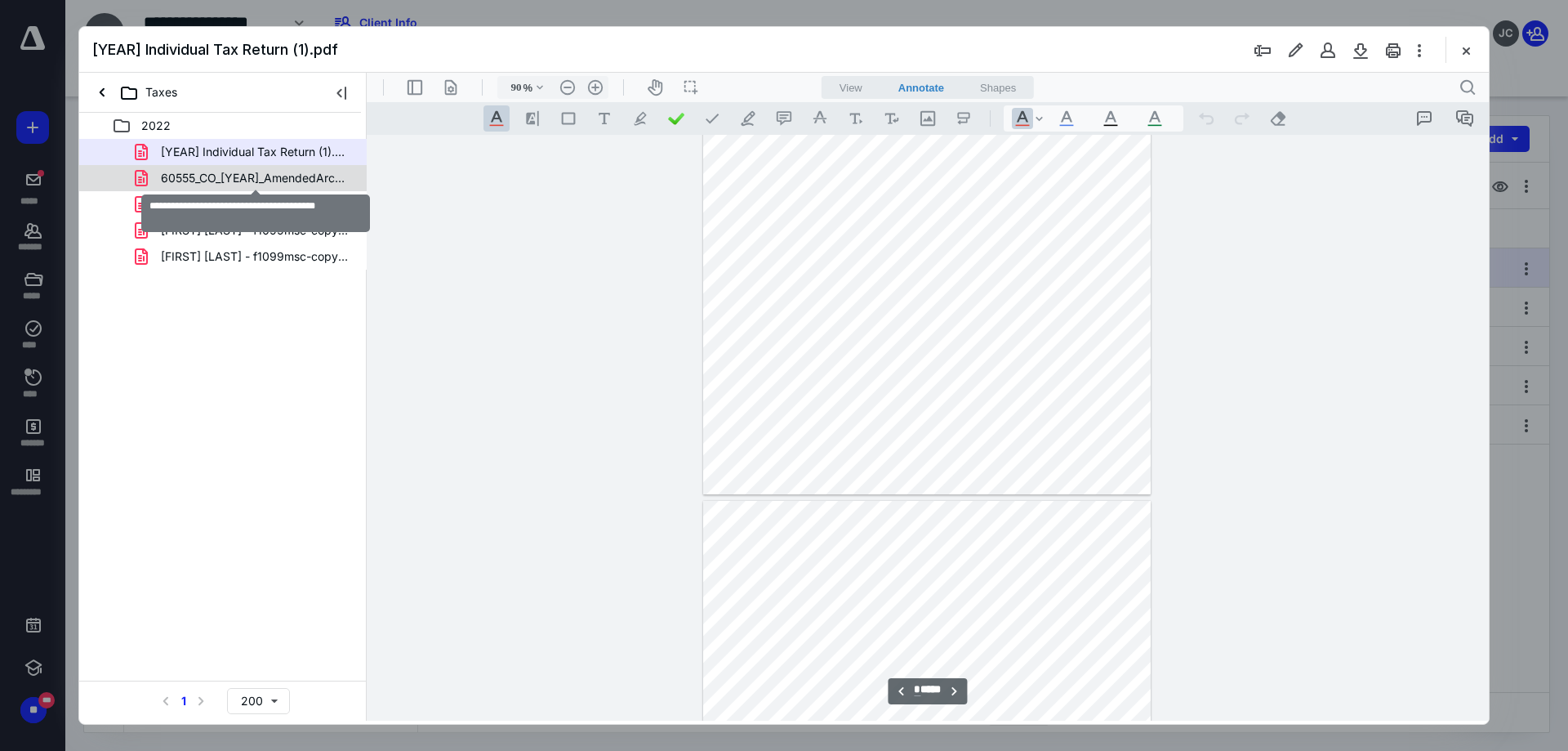 click on "60555_CO_[YEAR]_AmendedArchiveTaxReturn.pdf" at bounding box center [256, 178] 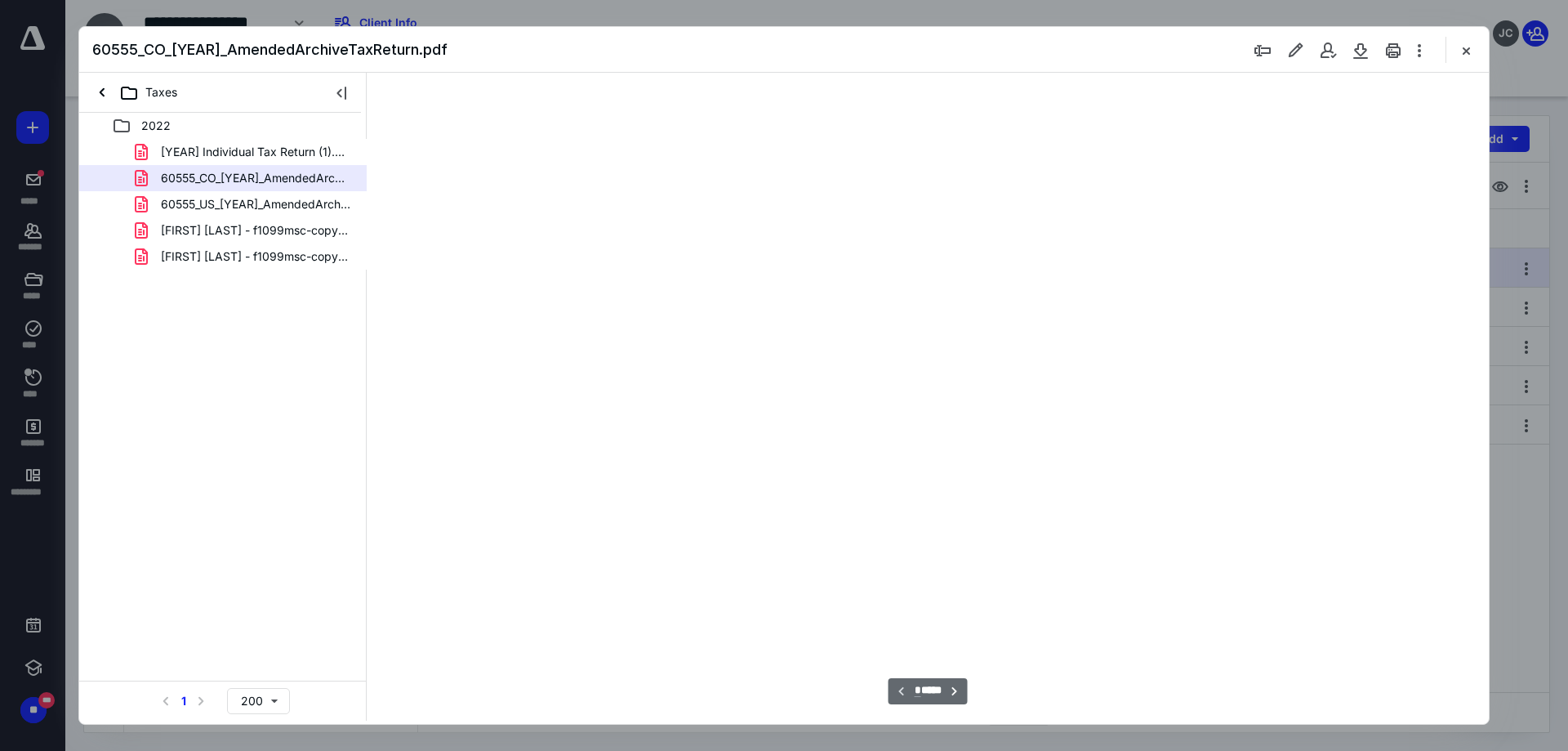 scroll, scrollTop: 69, scrollLeft: 0, axis: vertical 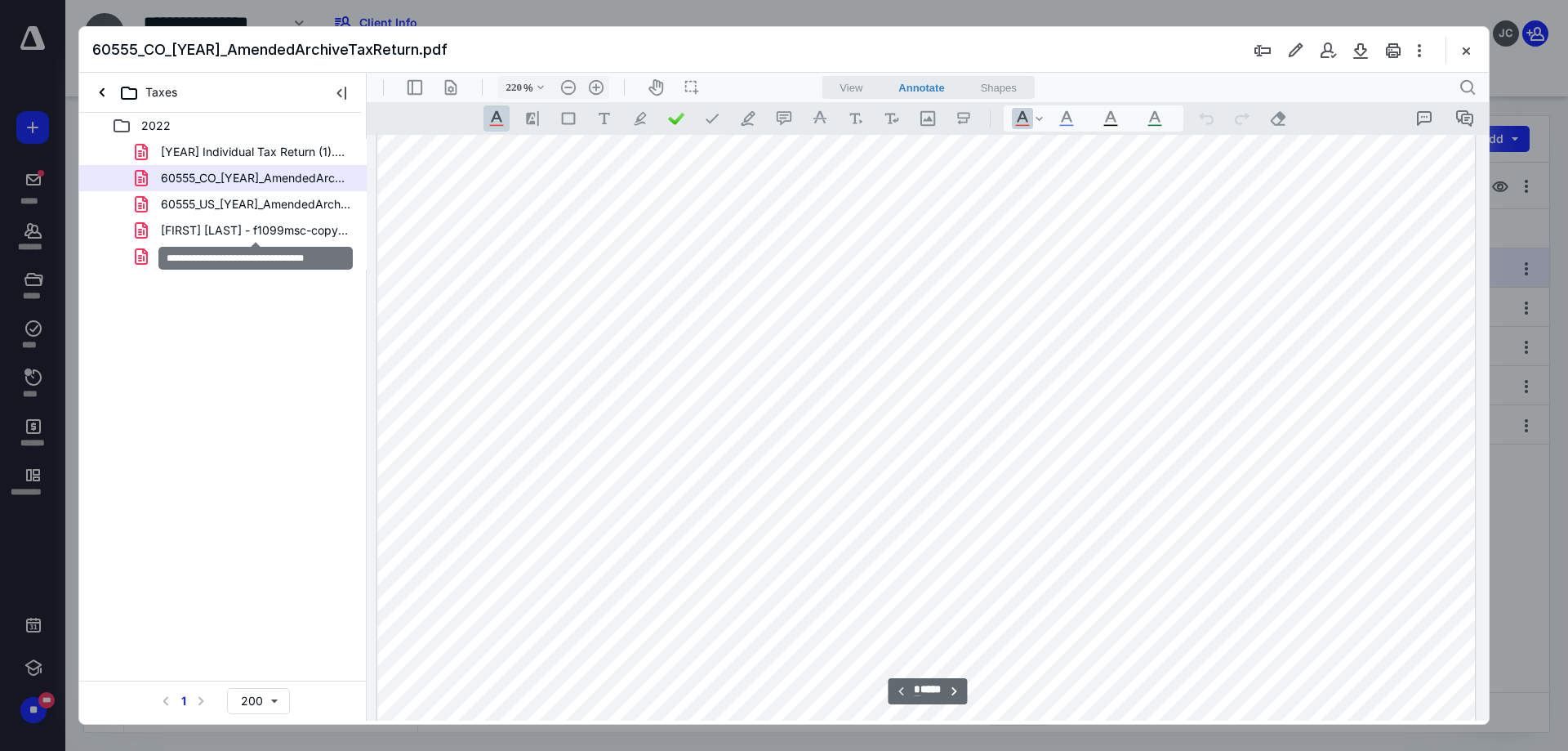 click on "[FIRST] [LAST] - f1099msc-copy2.pdf" at bounding box center (256, 230) 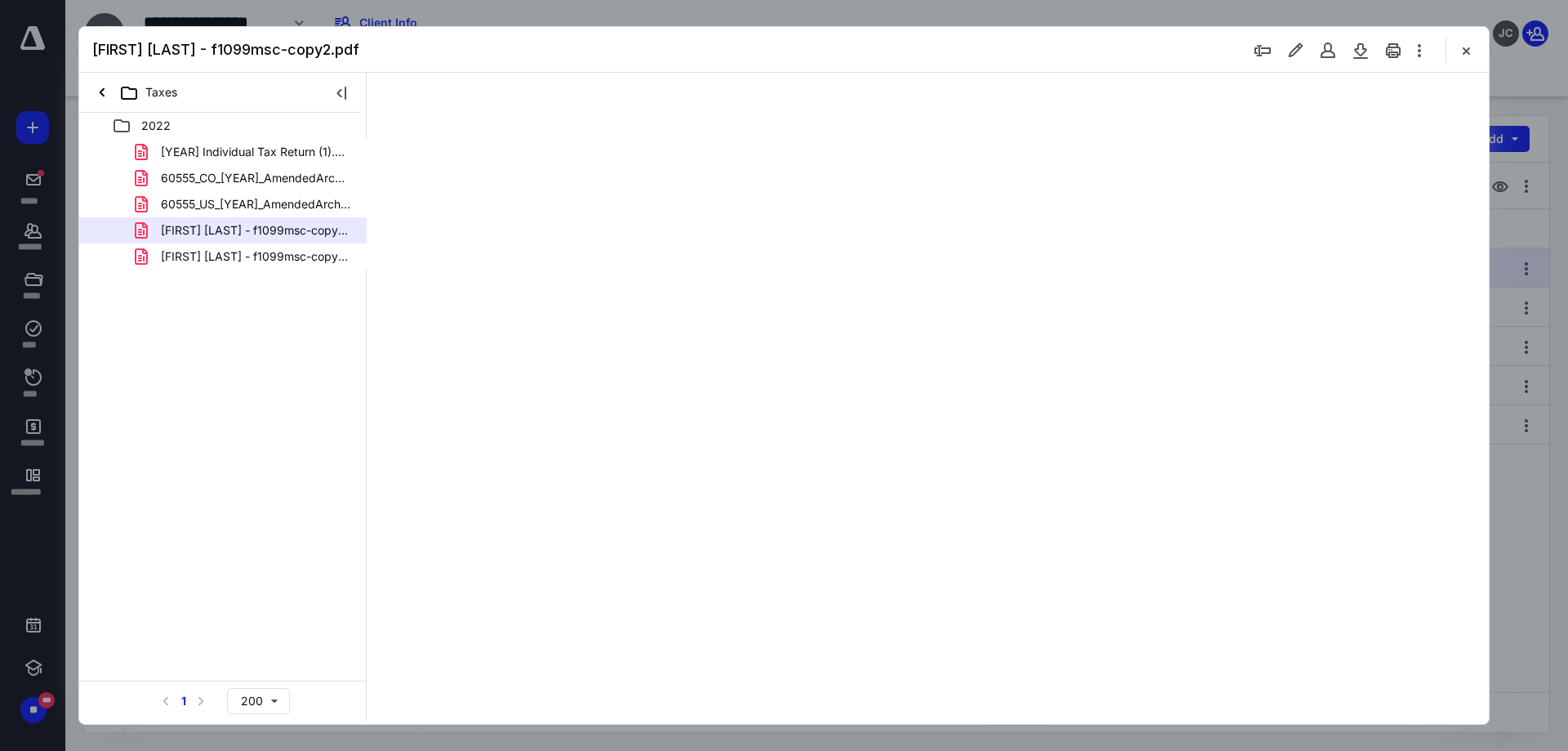 scroll, scrollTop: 0, scrollLeft: 0, axis: both 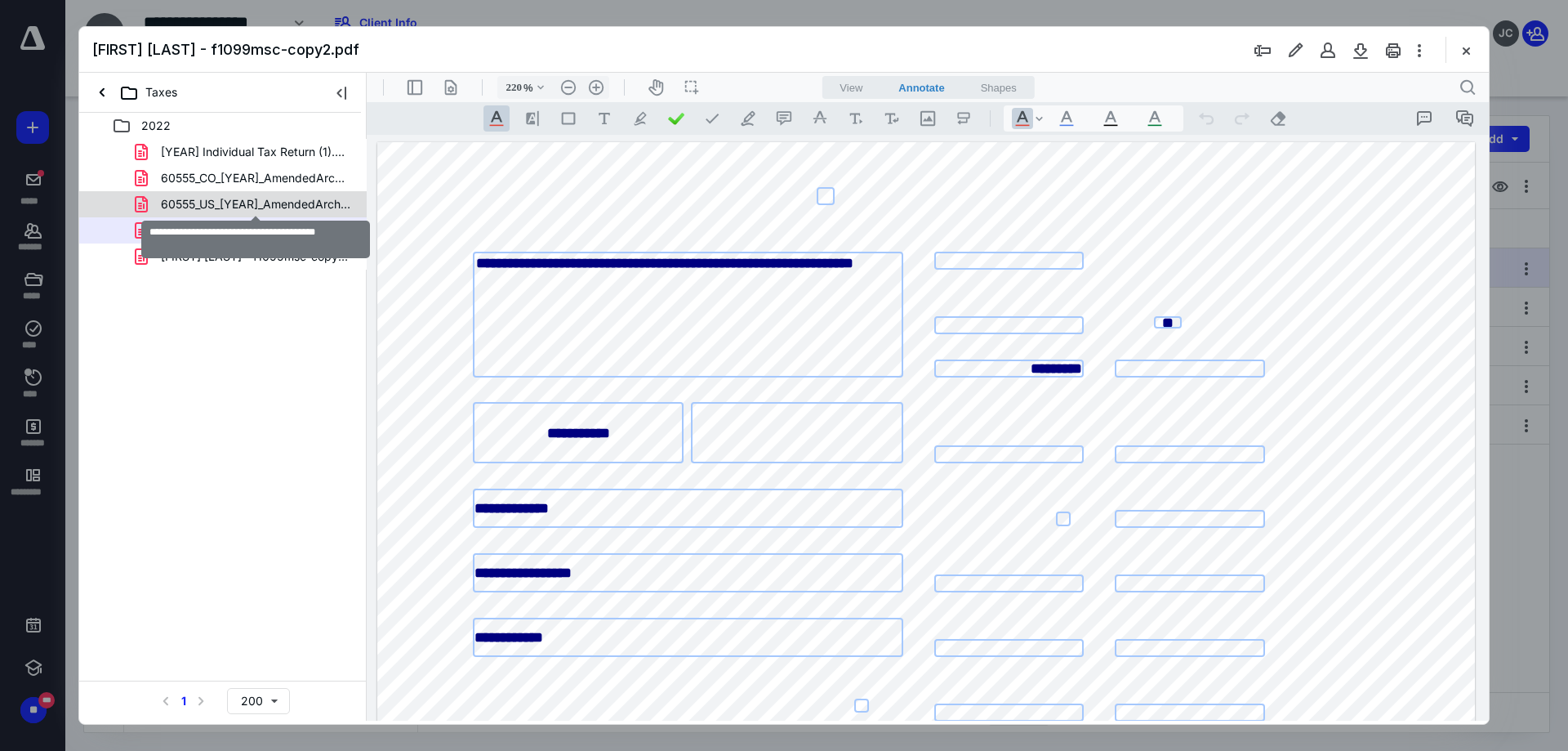 click on "60555_US_[YEAR]_AmendedArchiveTaxReturn.pdf" at bounding box center (256, 204) 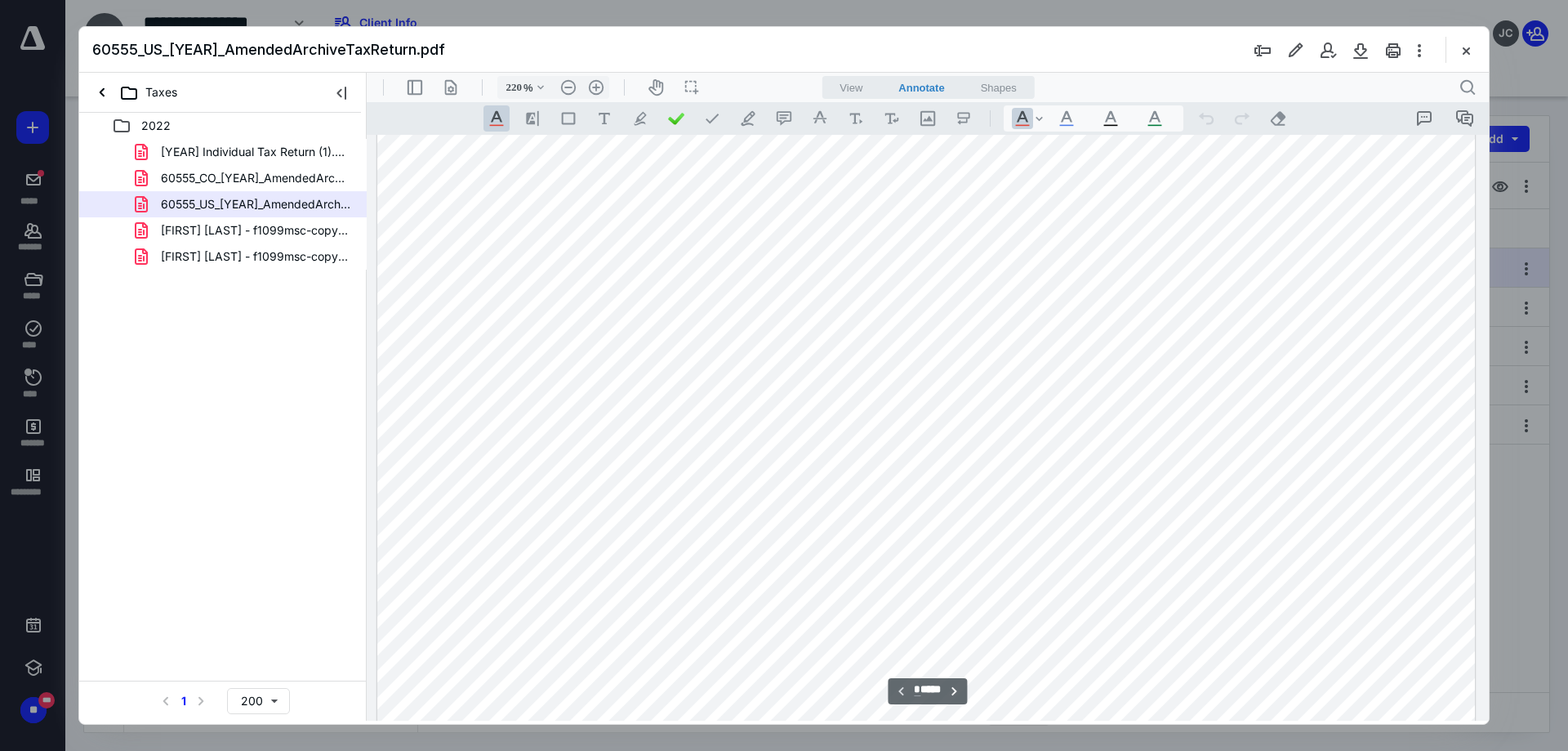 scroll, scrollTop: 632, scrollLeft: 0, axis: vertical 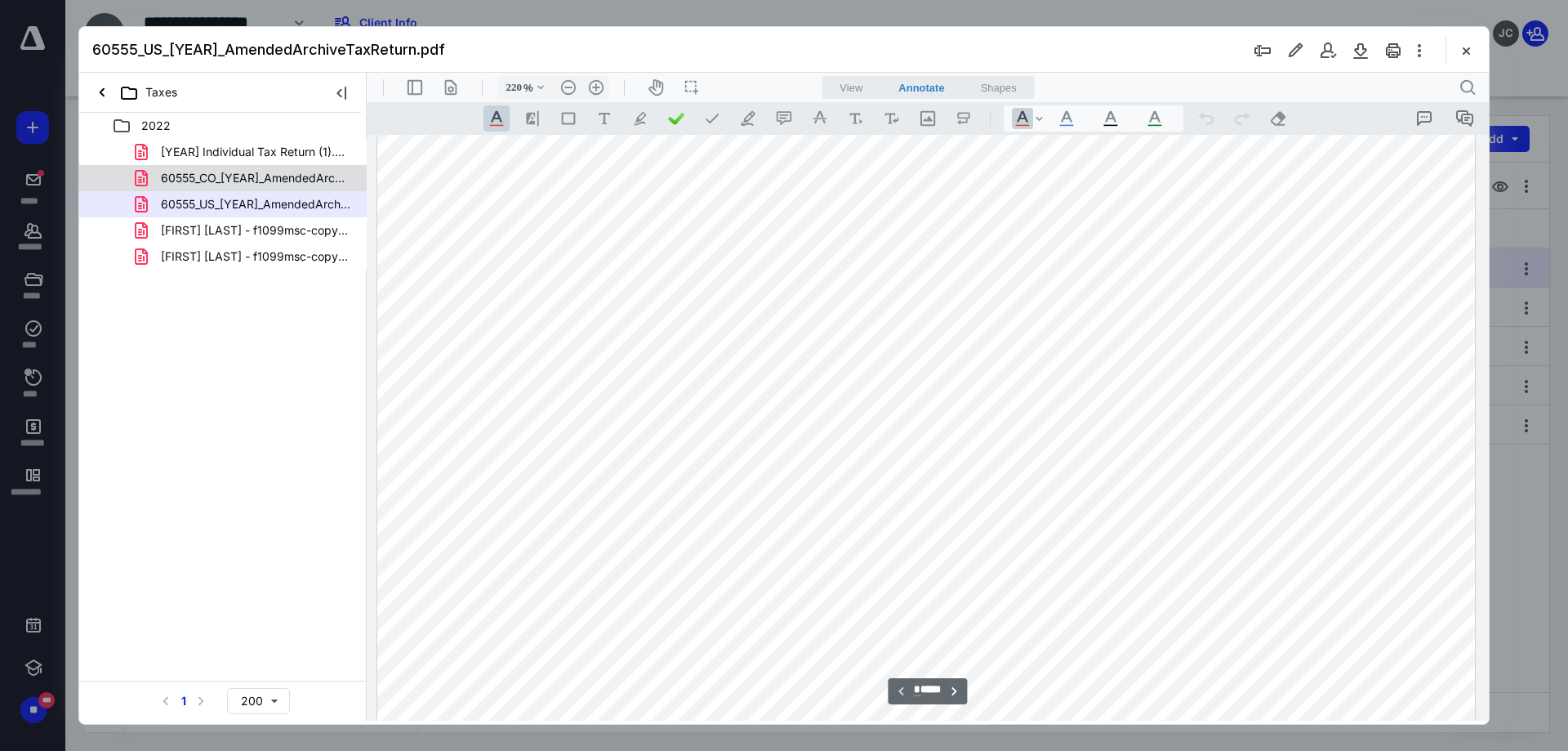drag, startPoint x: 323, startPoint y: 191, endPoint x: 320, endPoint y: 177, distance: 14.317821 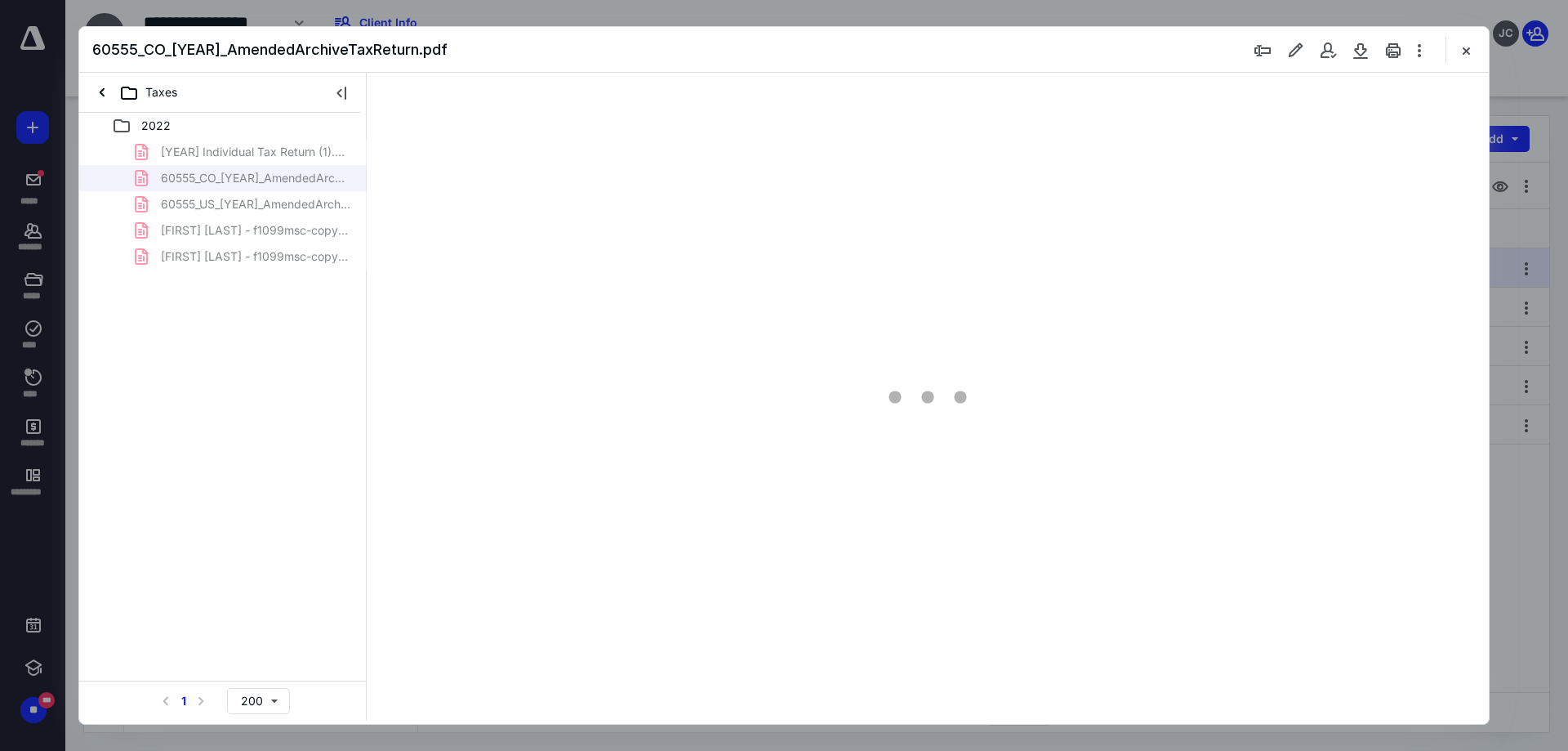 type on "220" 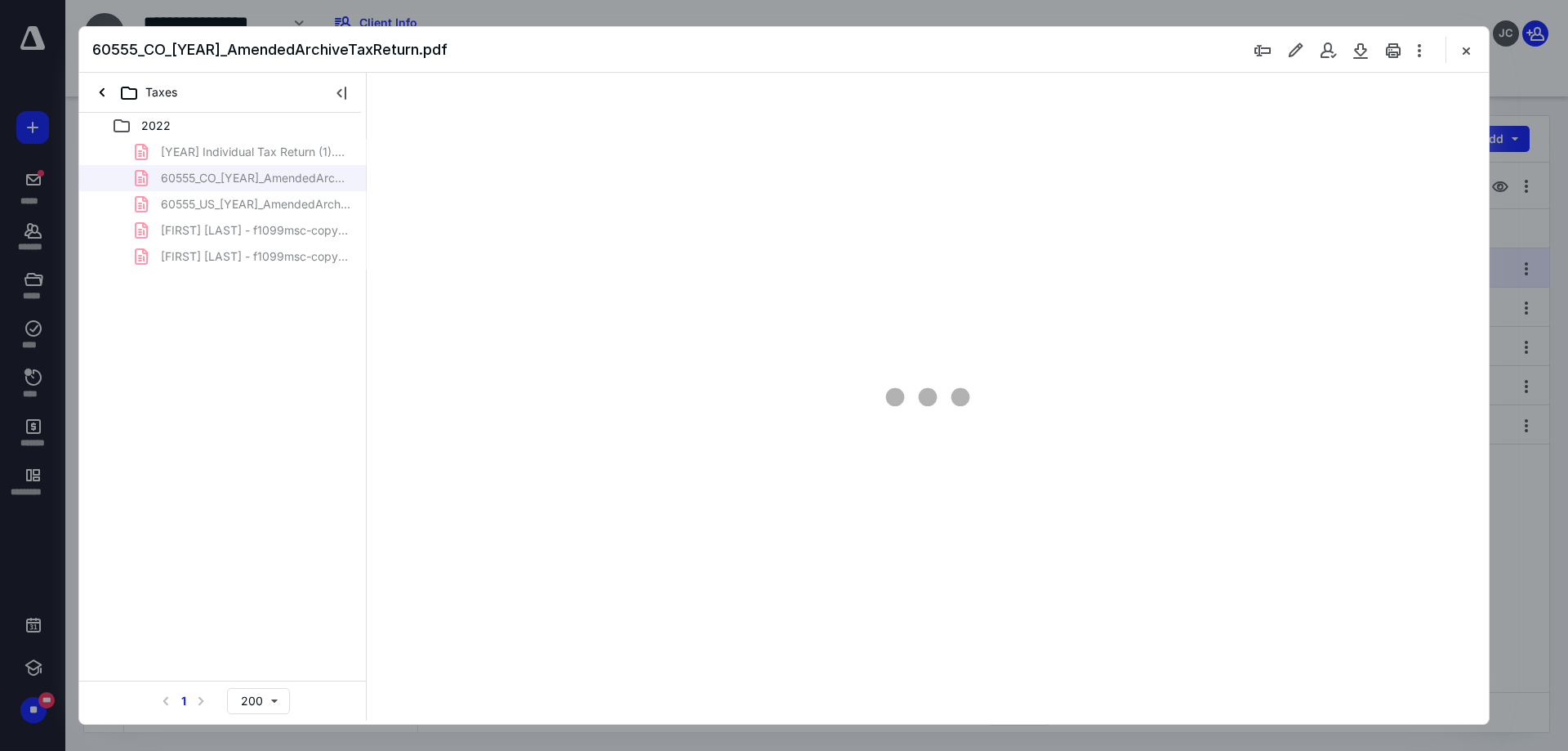 scroll, scrollTop: 69, scrollLeft: 0, axis: vertical 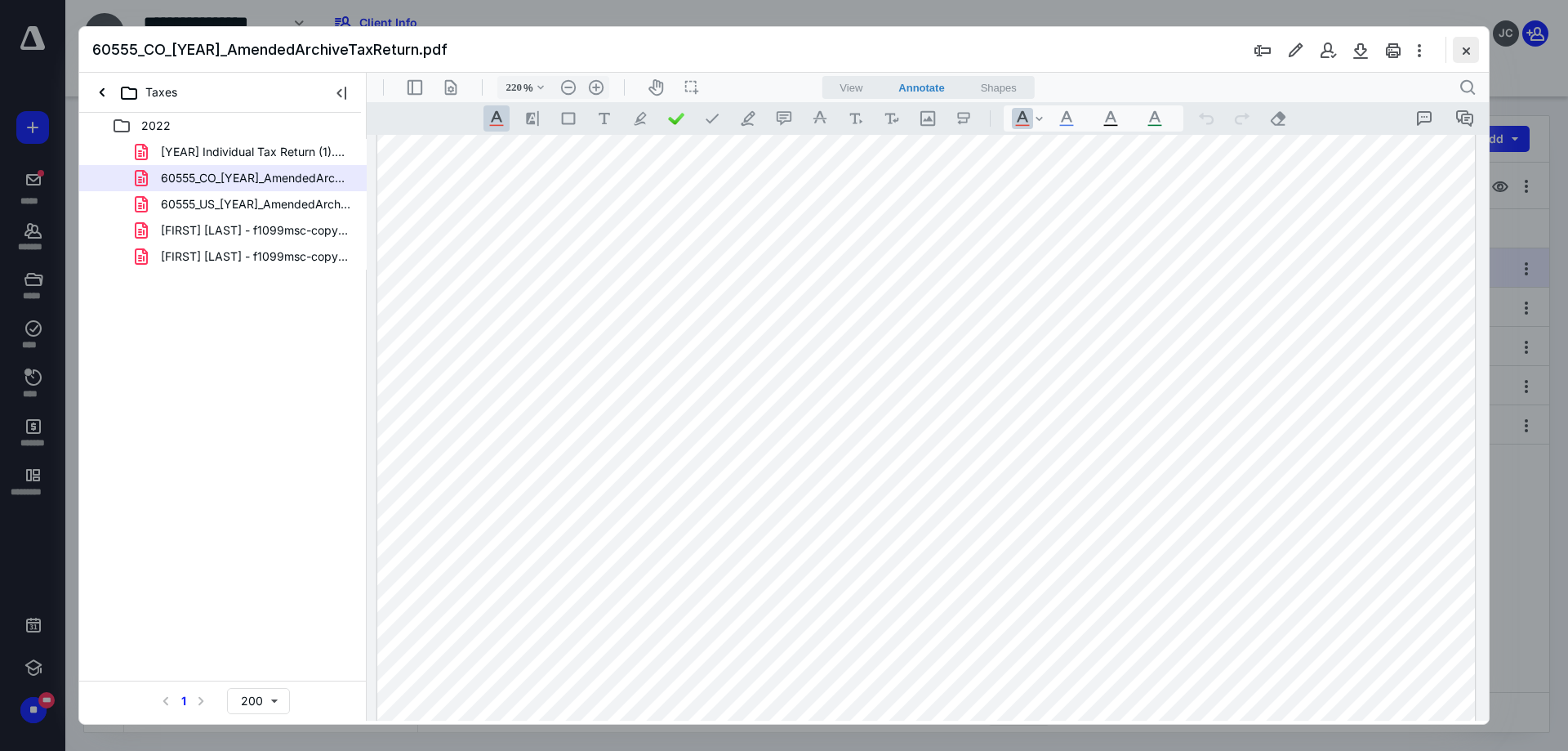 click at bounding box center [1466, 50] 